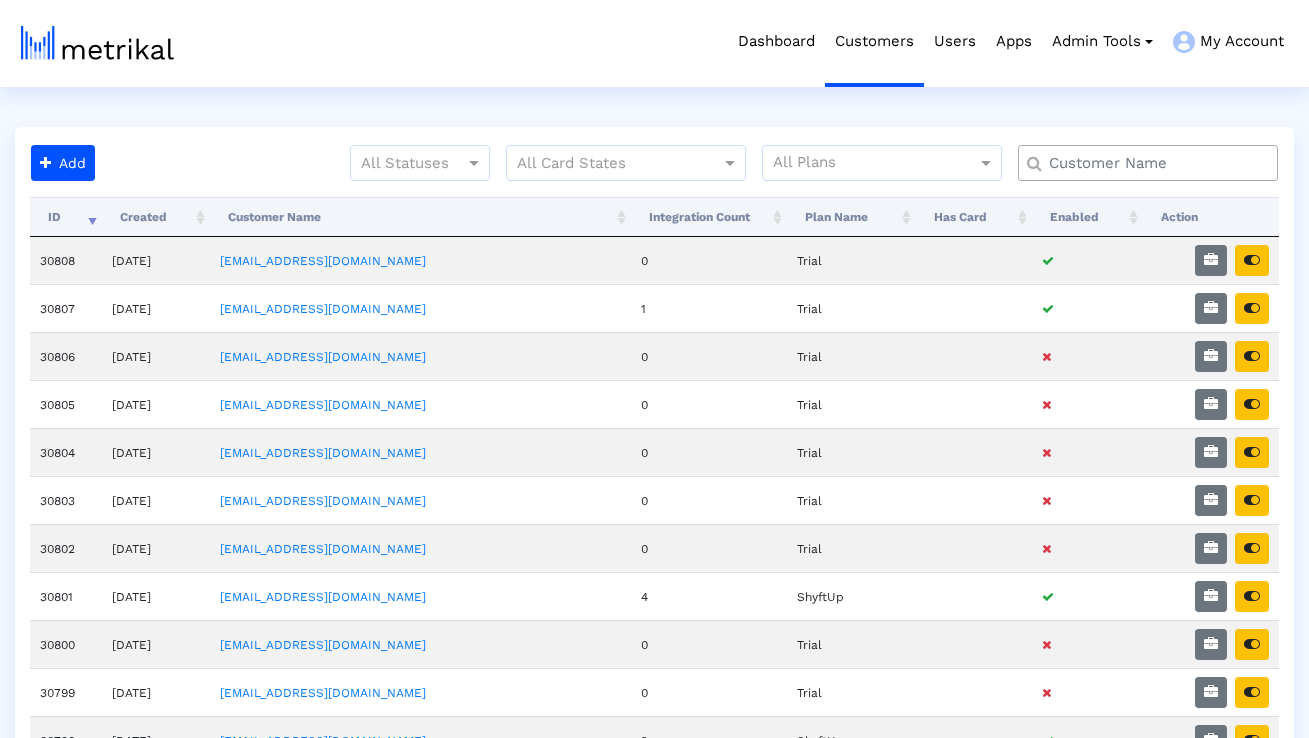 scroll, scrollTop: 0, scrollLeft: 0, axis: both 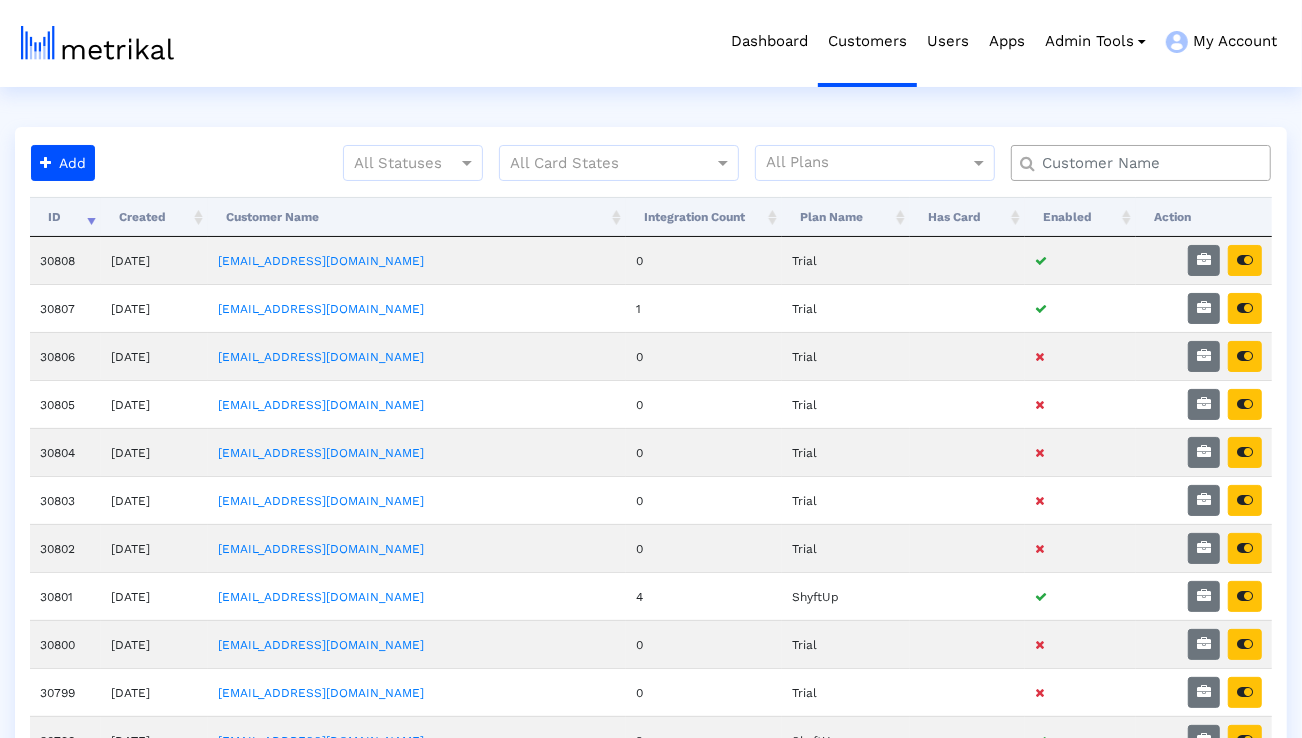 click 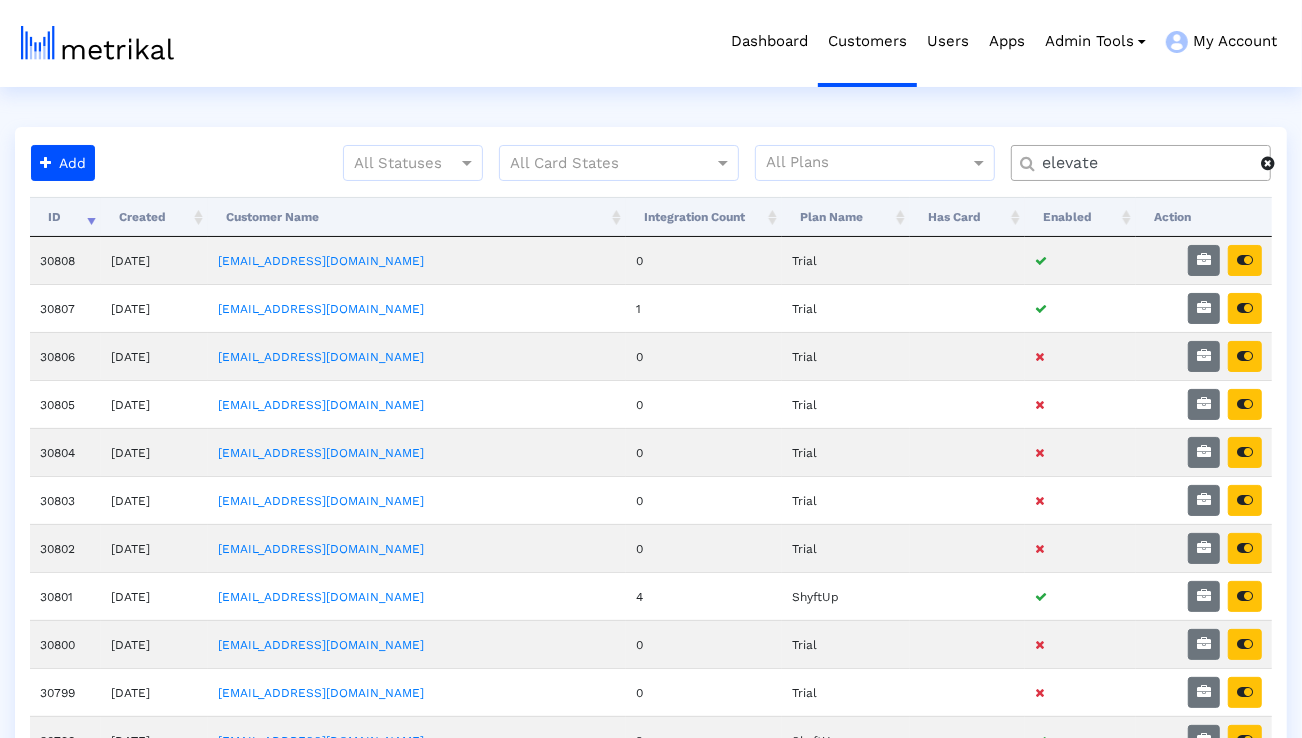 type on "elevate" 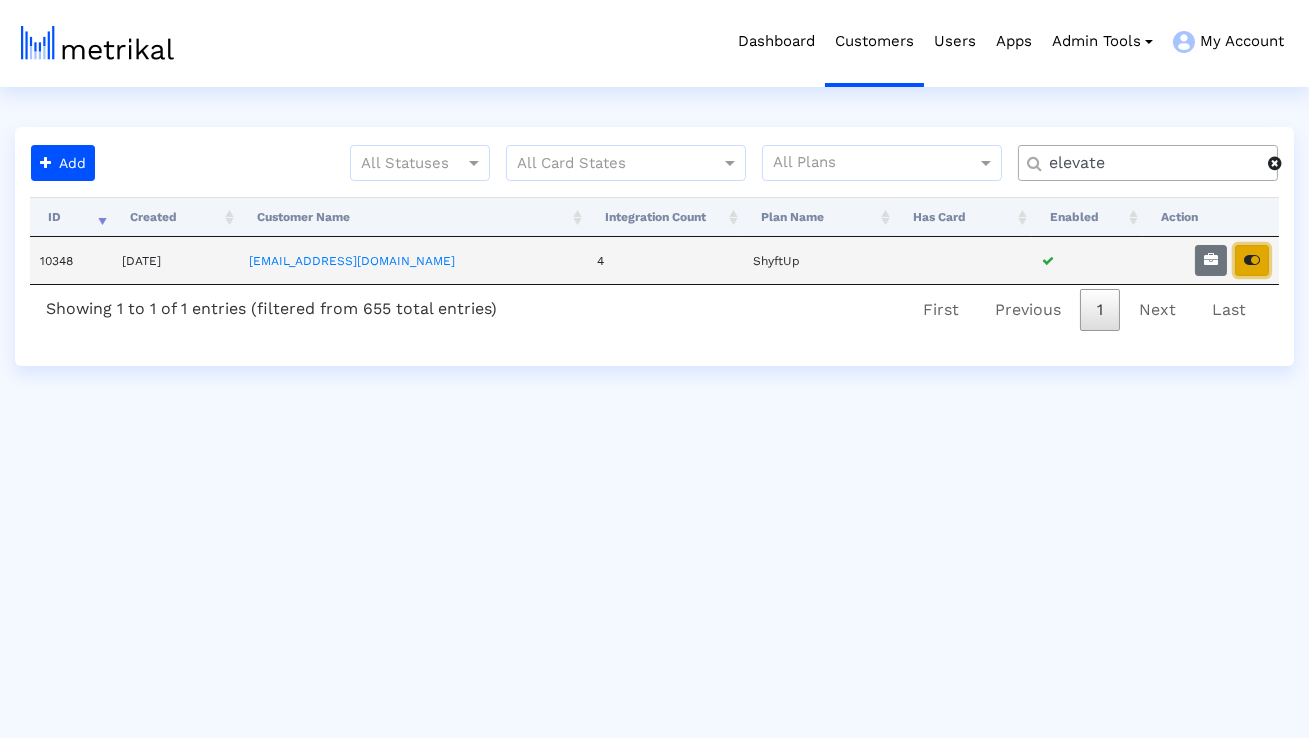 click at bounding box center [1252, 260] 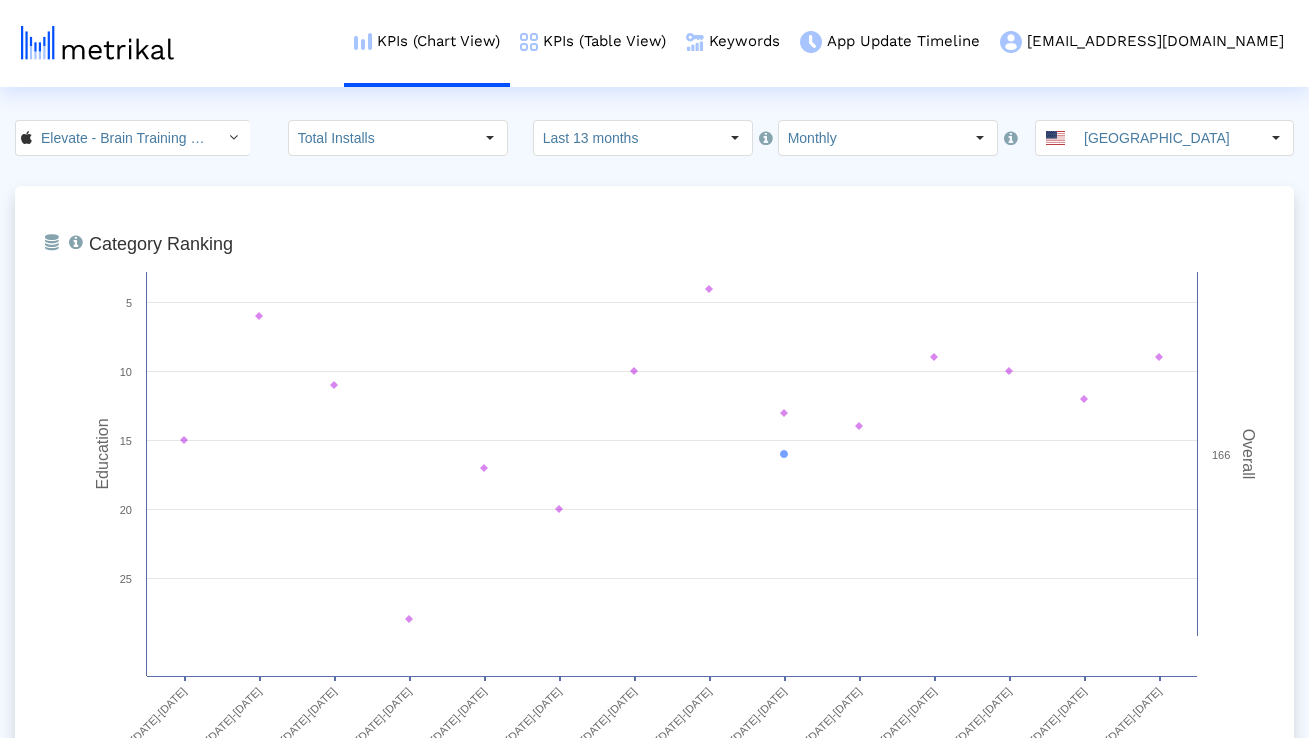 scroll, scrollTop: 0, scrollLeft: 0, axis: both 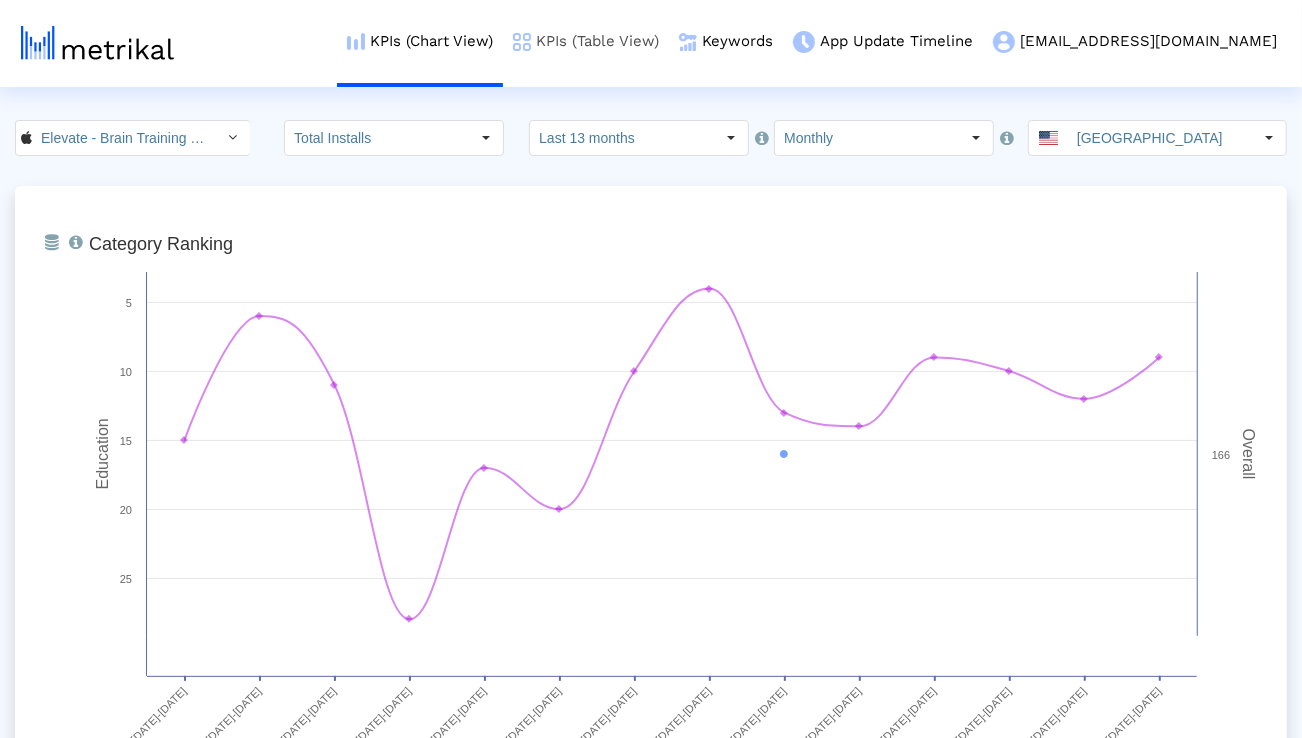 click on "KPIs (Table View)" at bounding box center (586, 41) 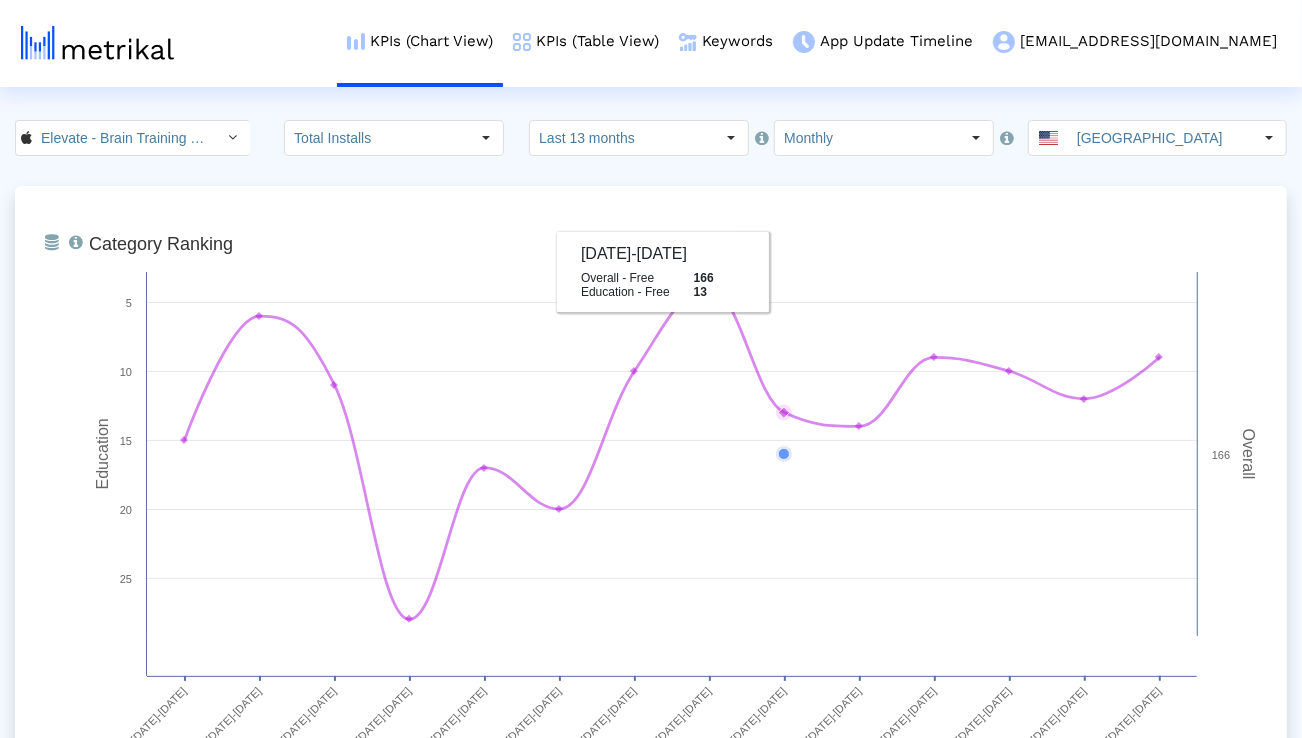 click 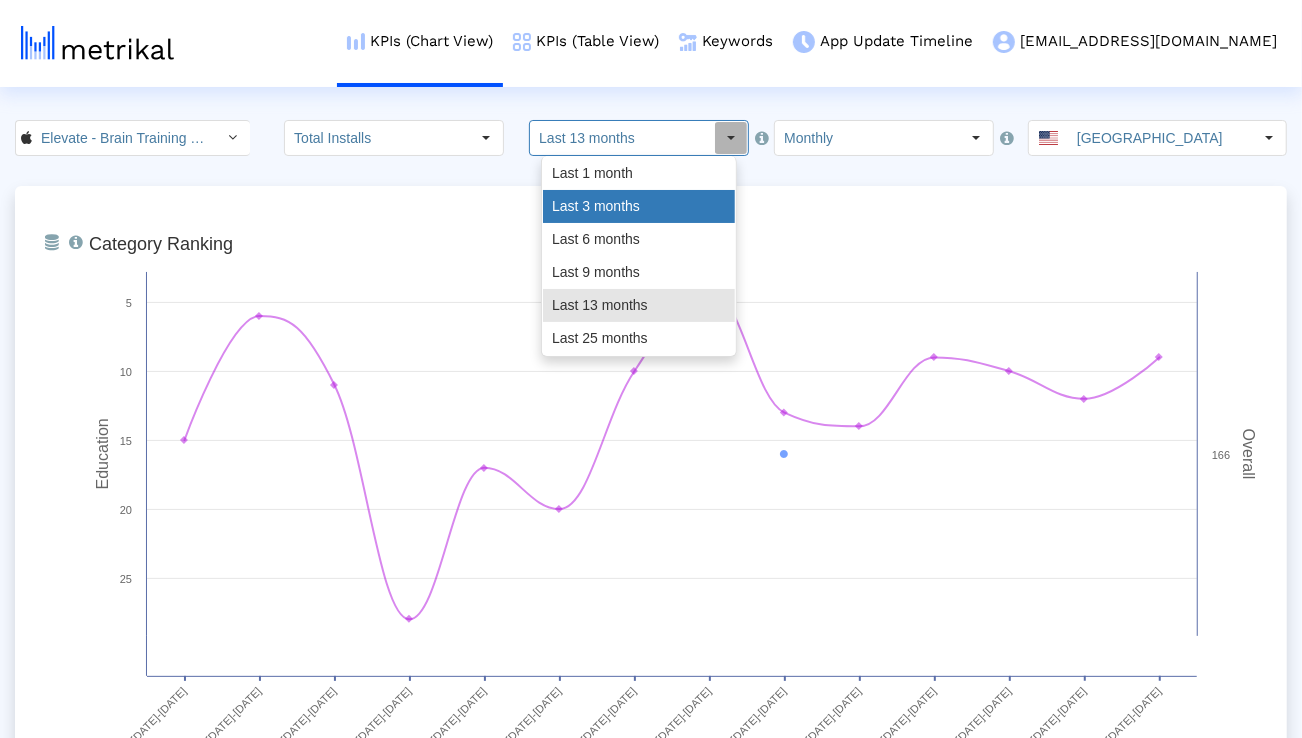 click on "Last 3 months" at bounding box center (639, 206) 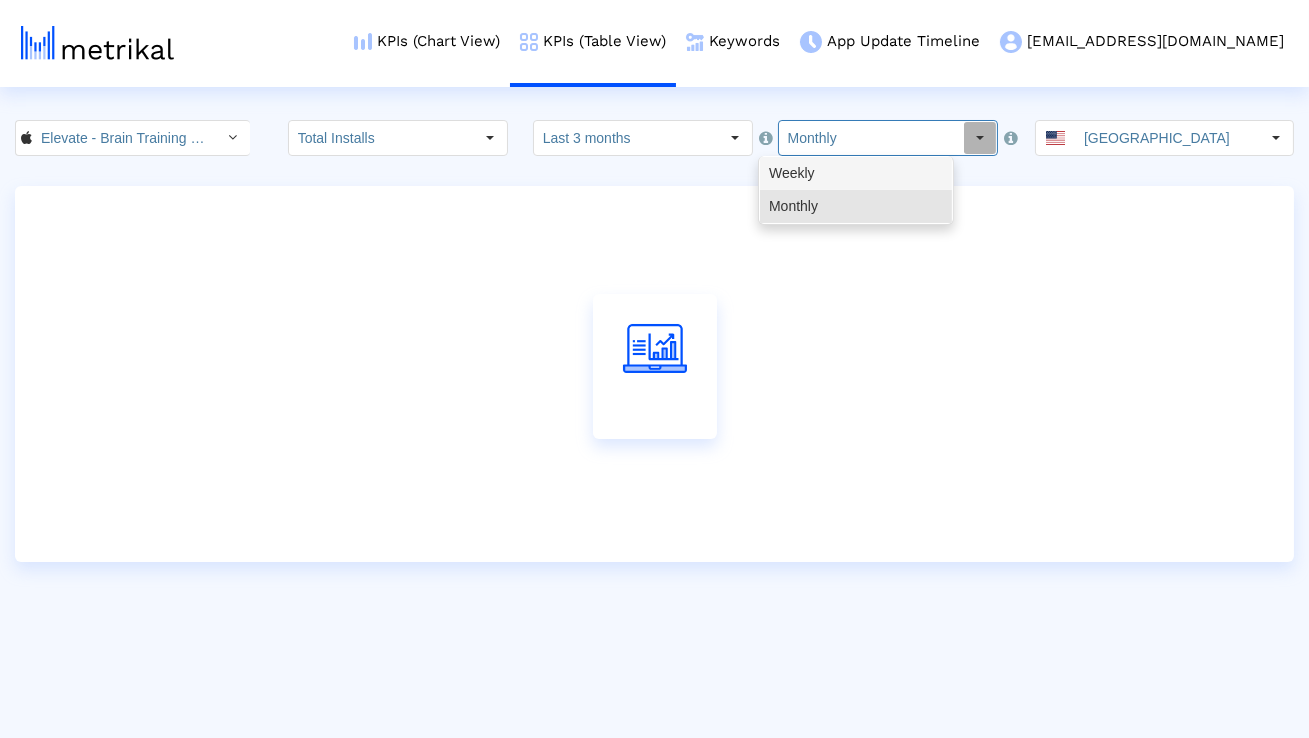 click on "Weekly" at bounding box center (856, 173) 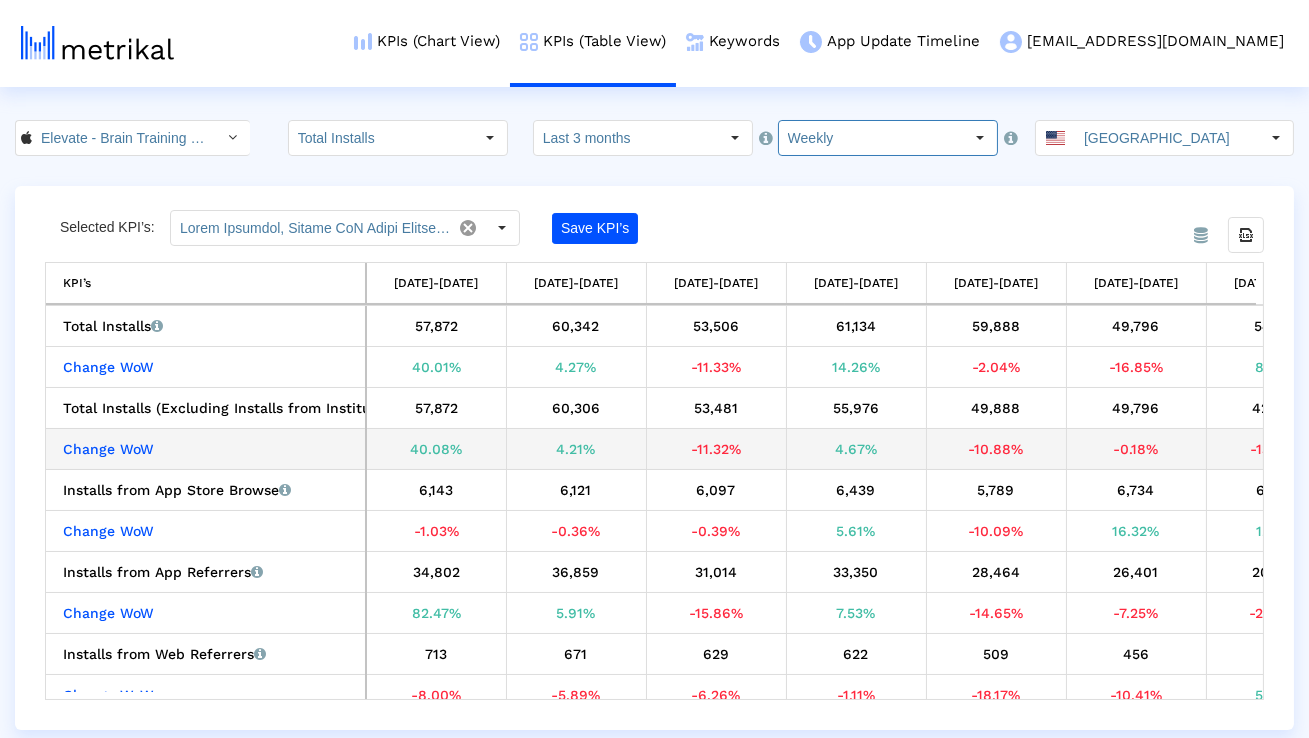 scroll, scrollTop: 0, scrollLeft: 186, axis: horizontal 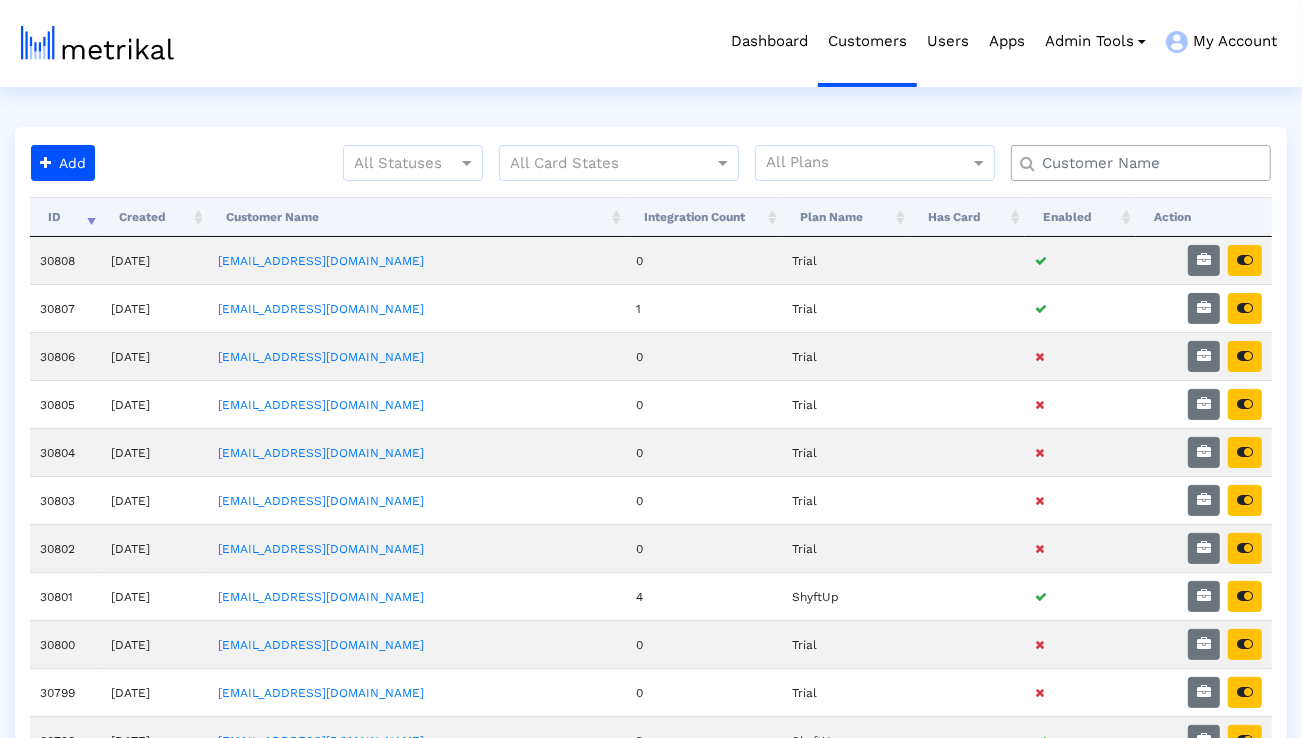 click 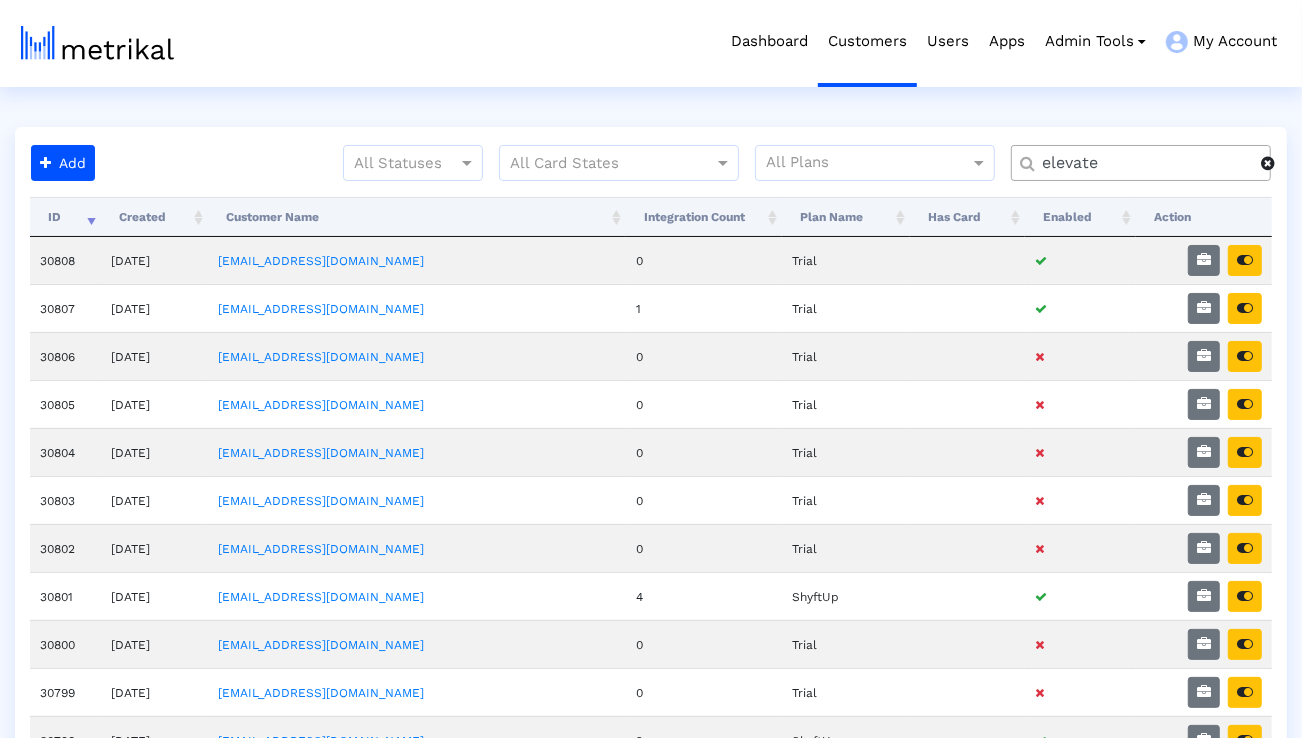 type on "elevate" 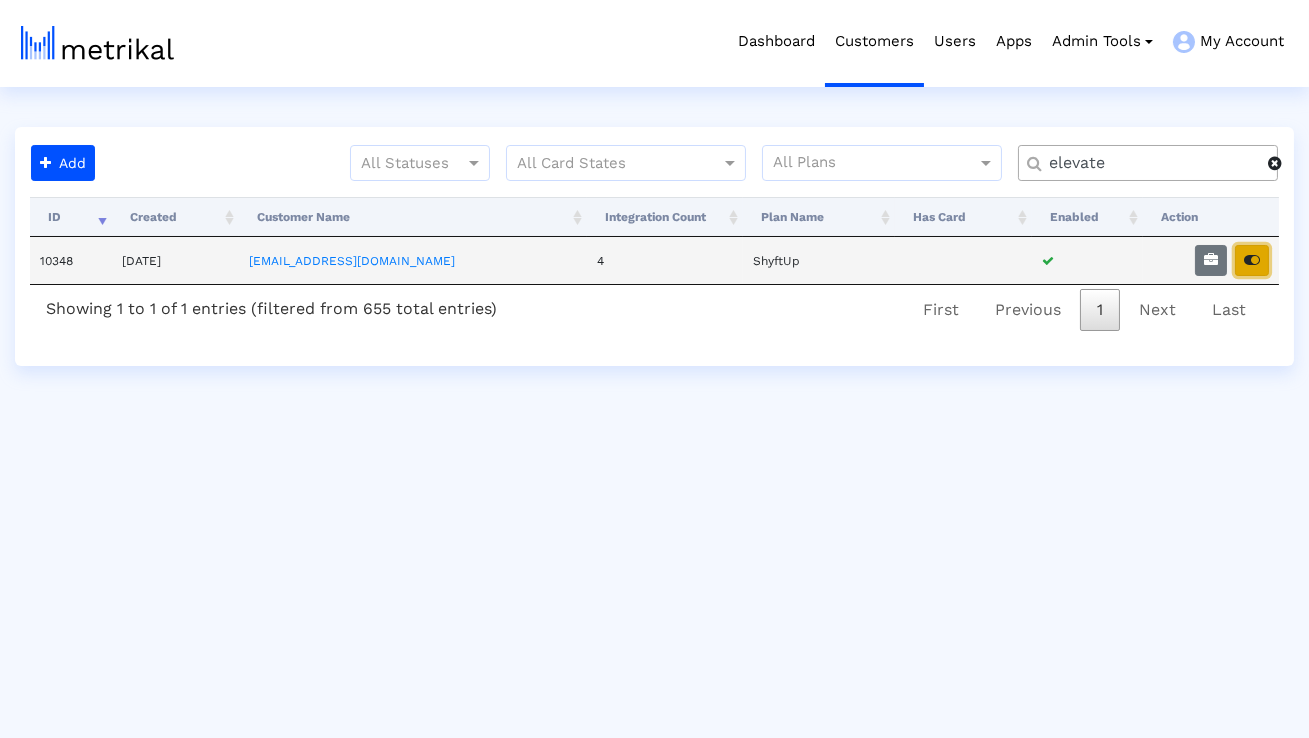 click at bounding box center (1252, 260) 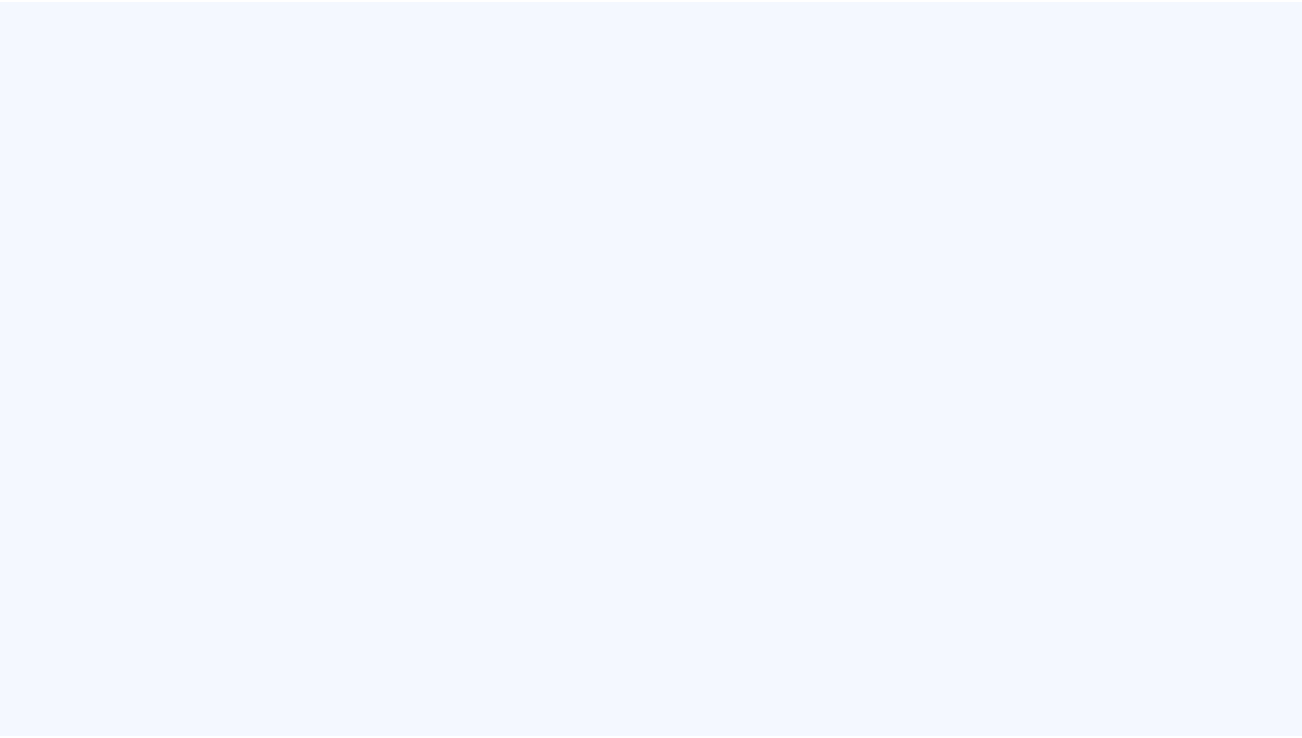 scroll, scrollTop: 0, scrollLeft: 0, axis: both 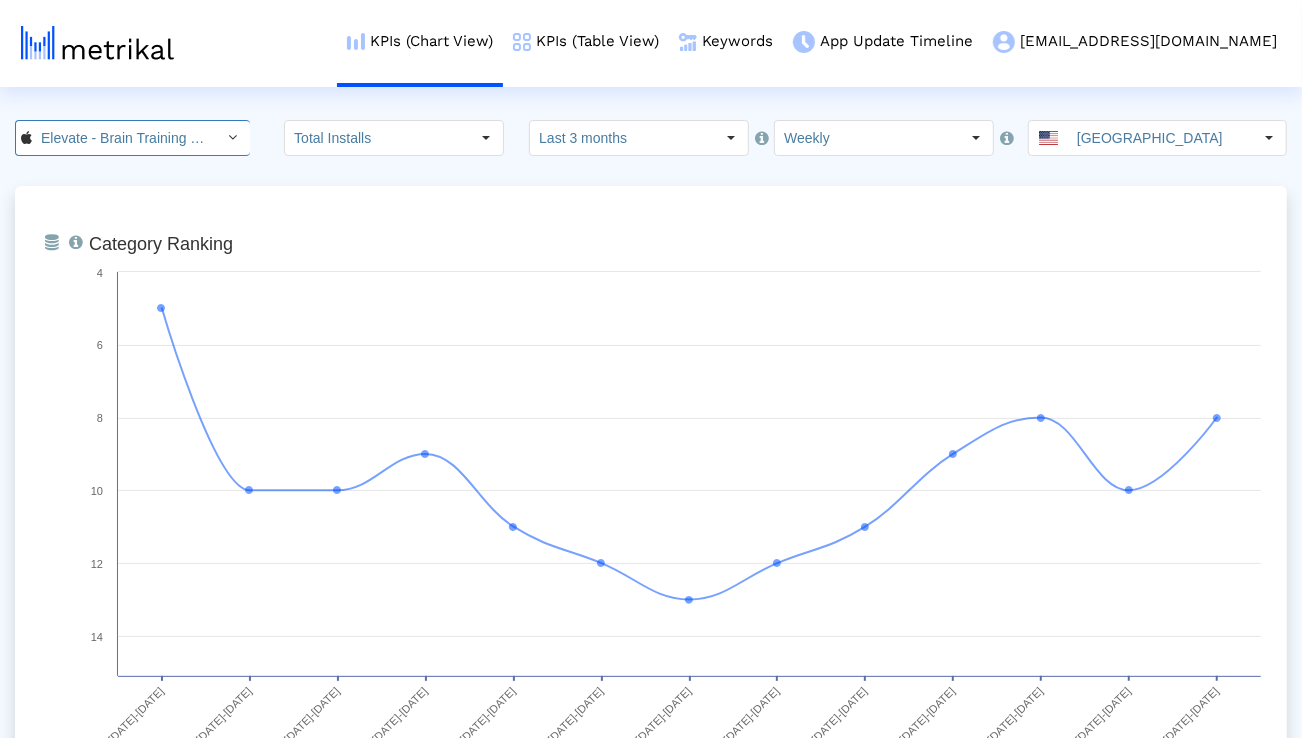 click 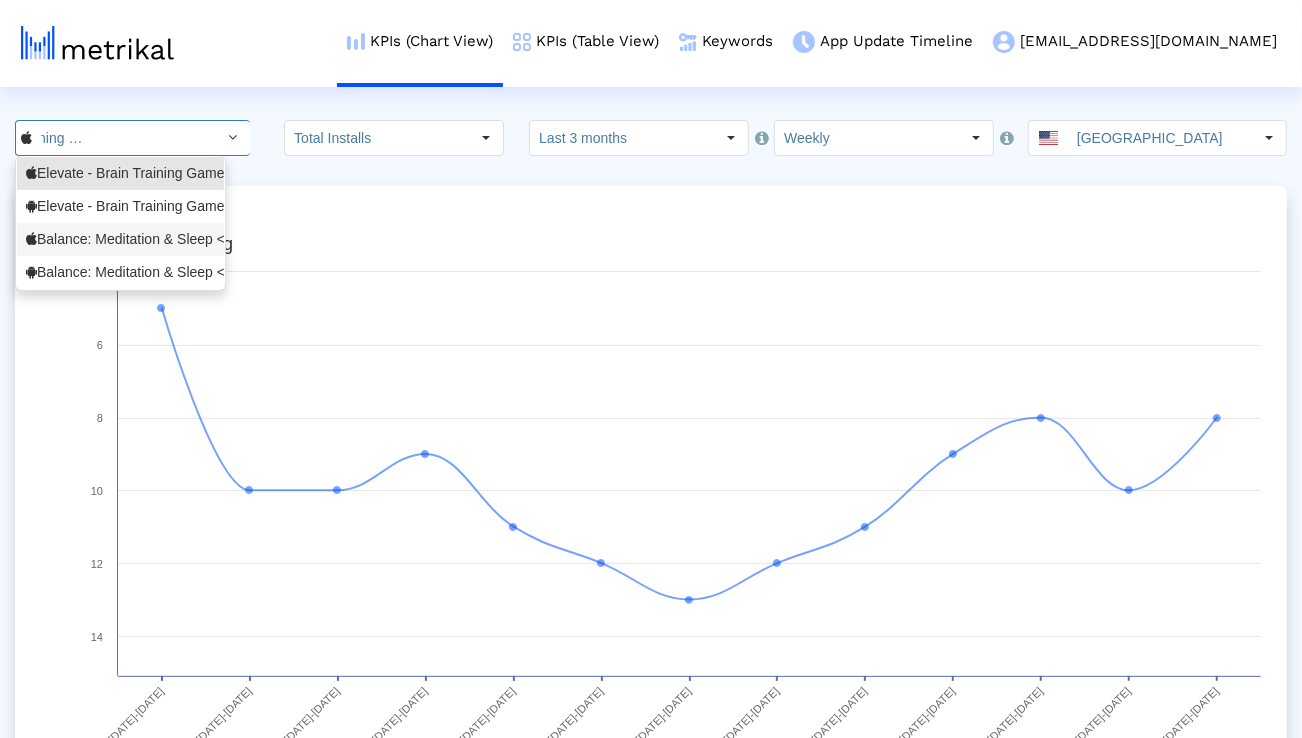 click on "Balance: Meditation & Sleep <1361356590>" at bounding box center [120, 239] 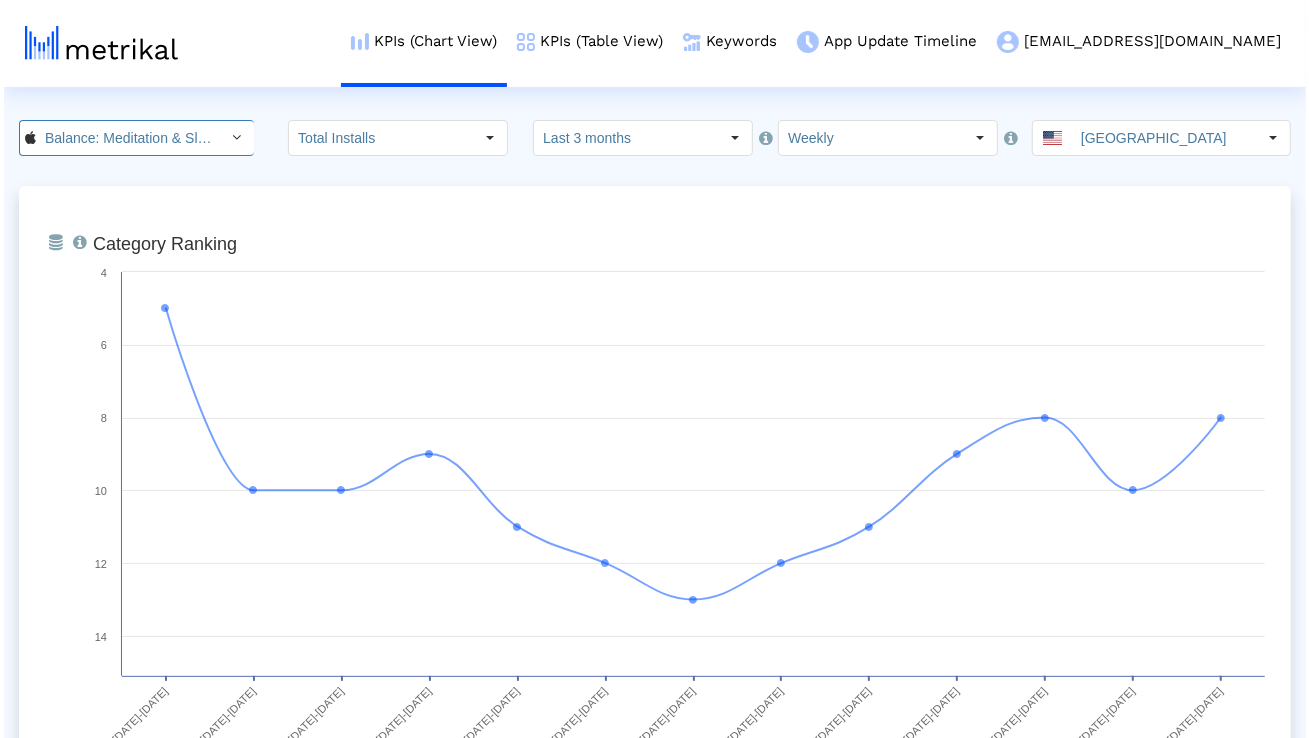 scroll, scrollTop: 0, scrollLeft: 137, axis: horizontal 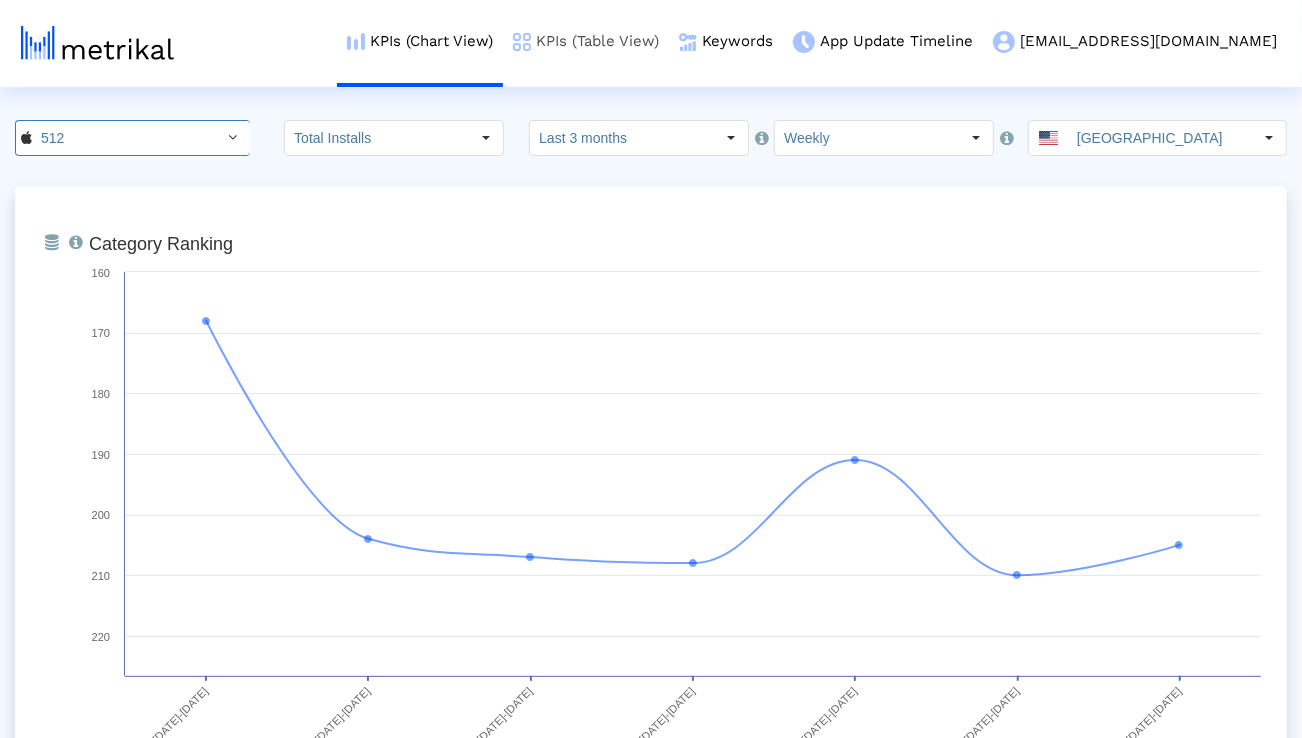 click on "KPIs (Table View)" at bounding box center [586, 41] 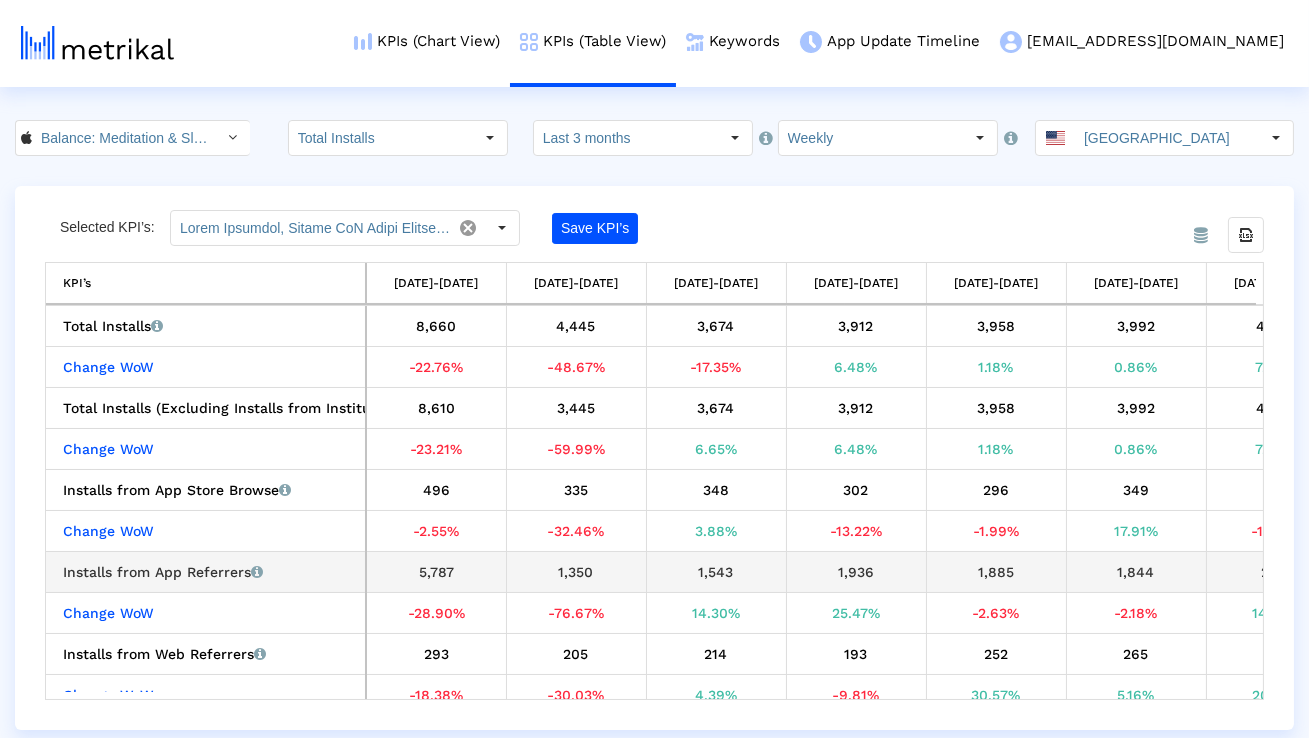 scroll, scrollTop: 0, scrollLeft: 163, axis: horizontal 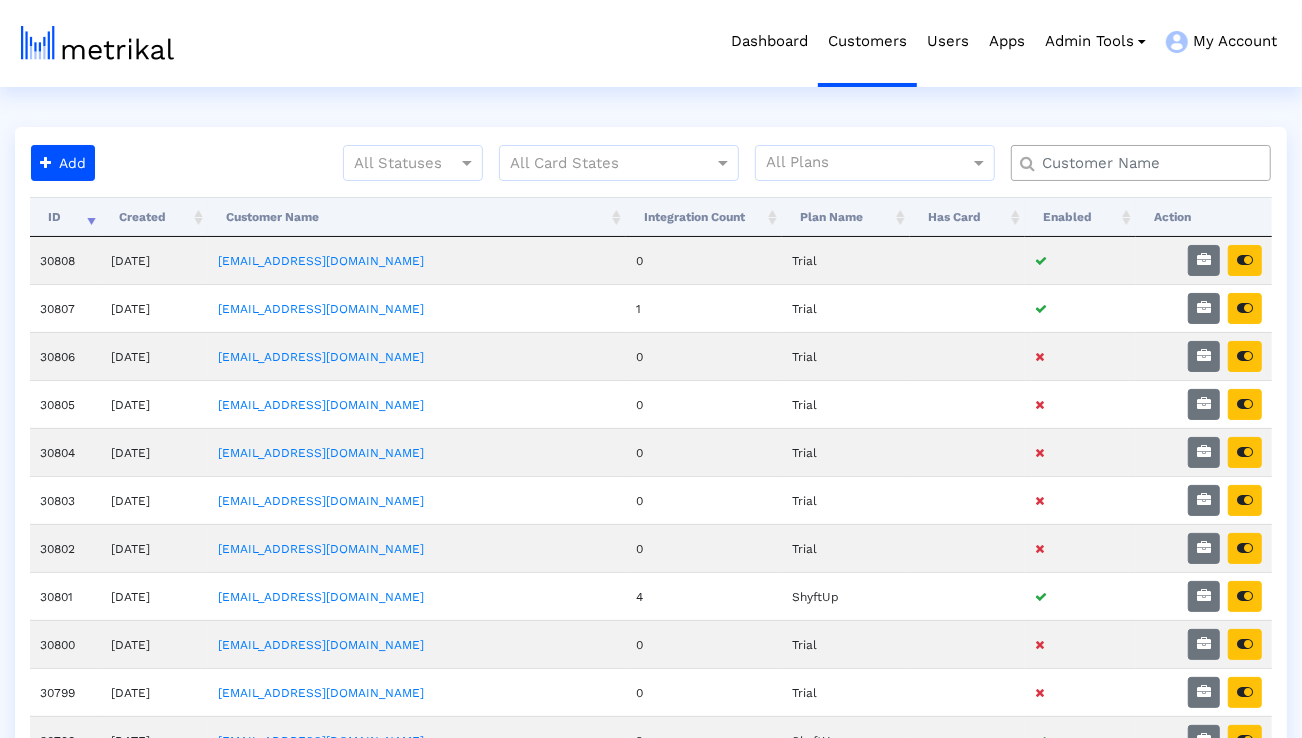 click 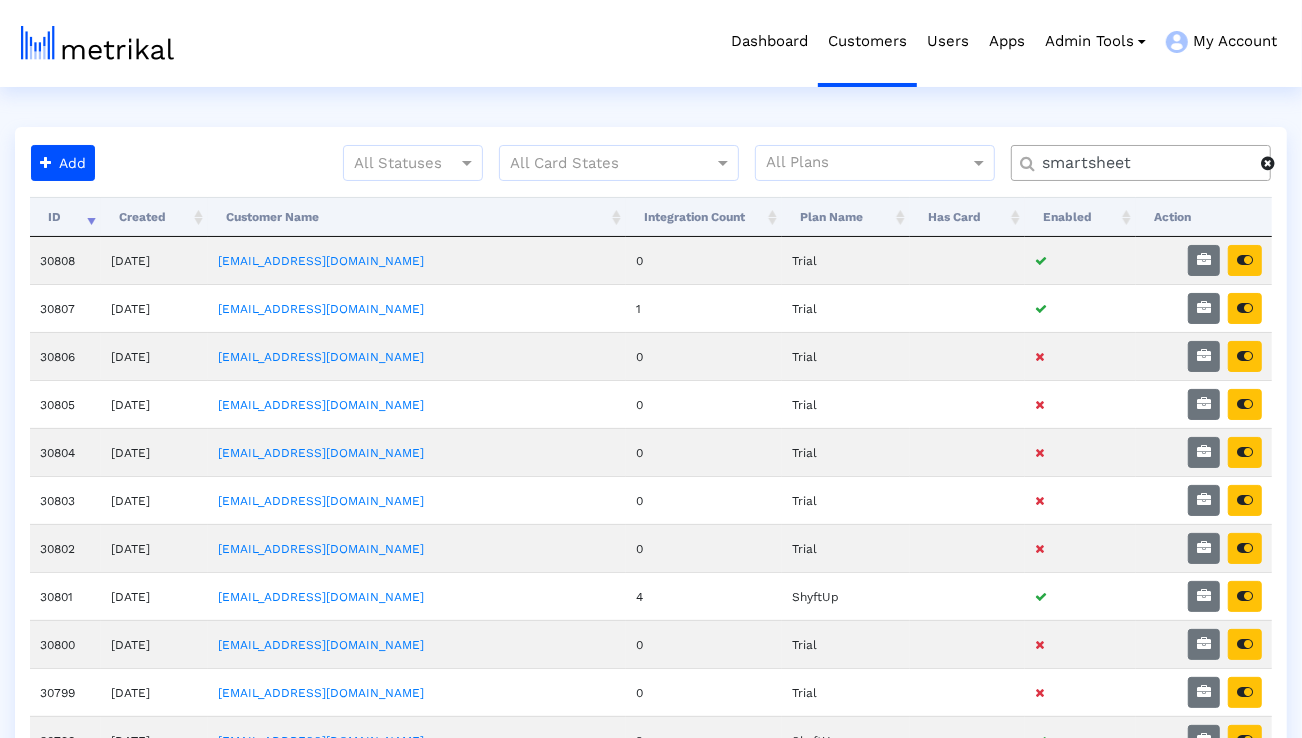 type on "smartsheet" 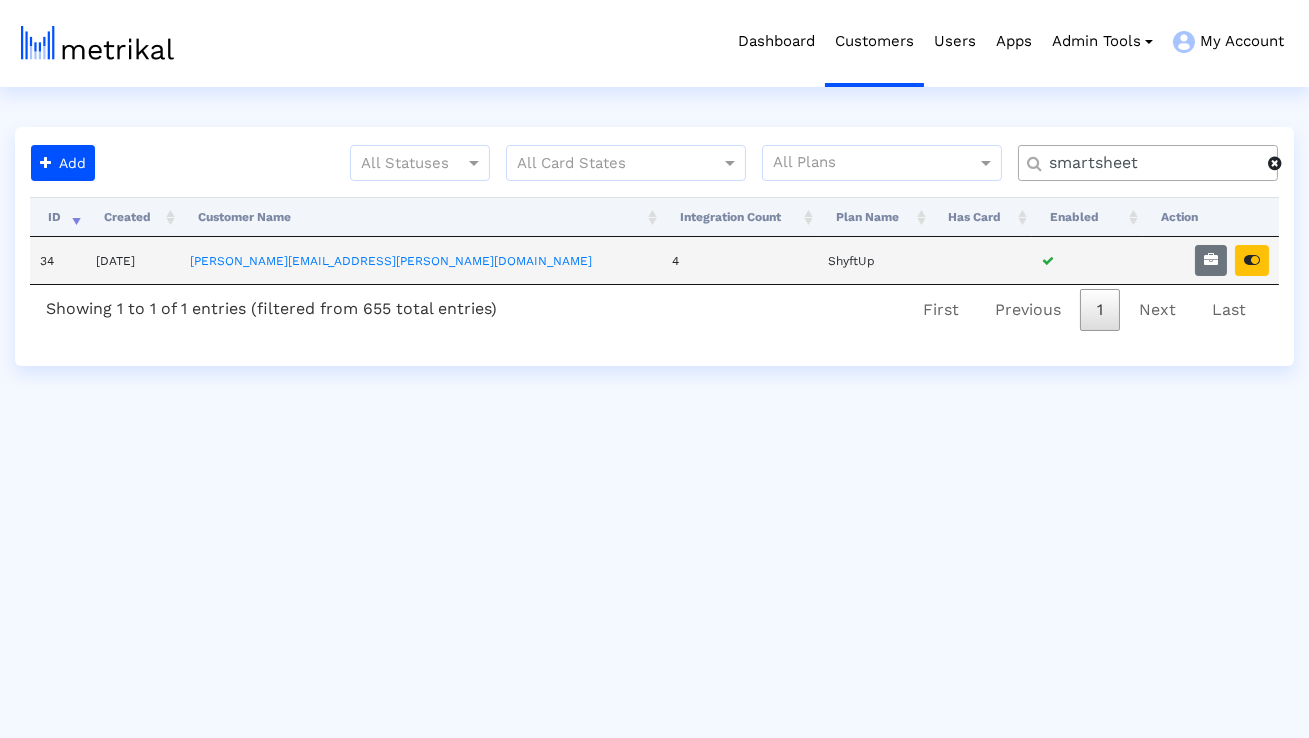 click at bounding box center (1211, 260) 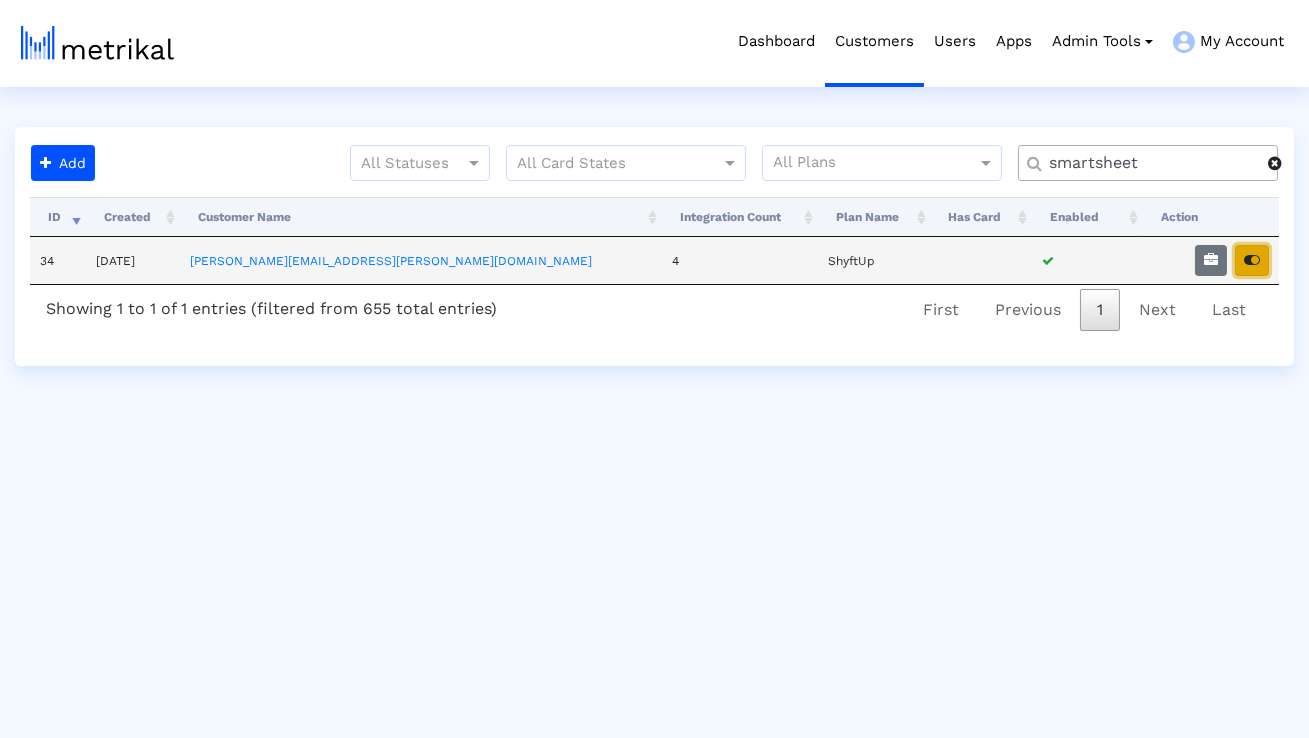 click at bounding box center [1252, 260] 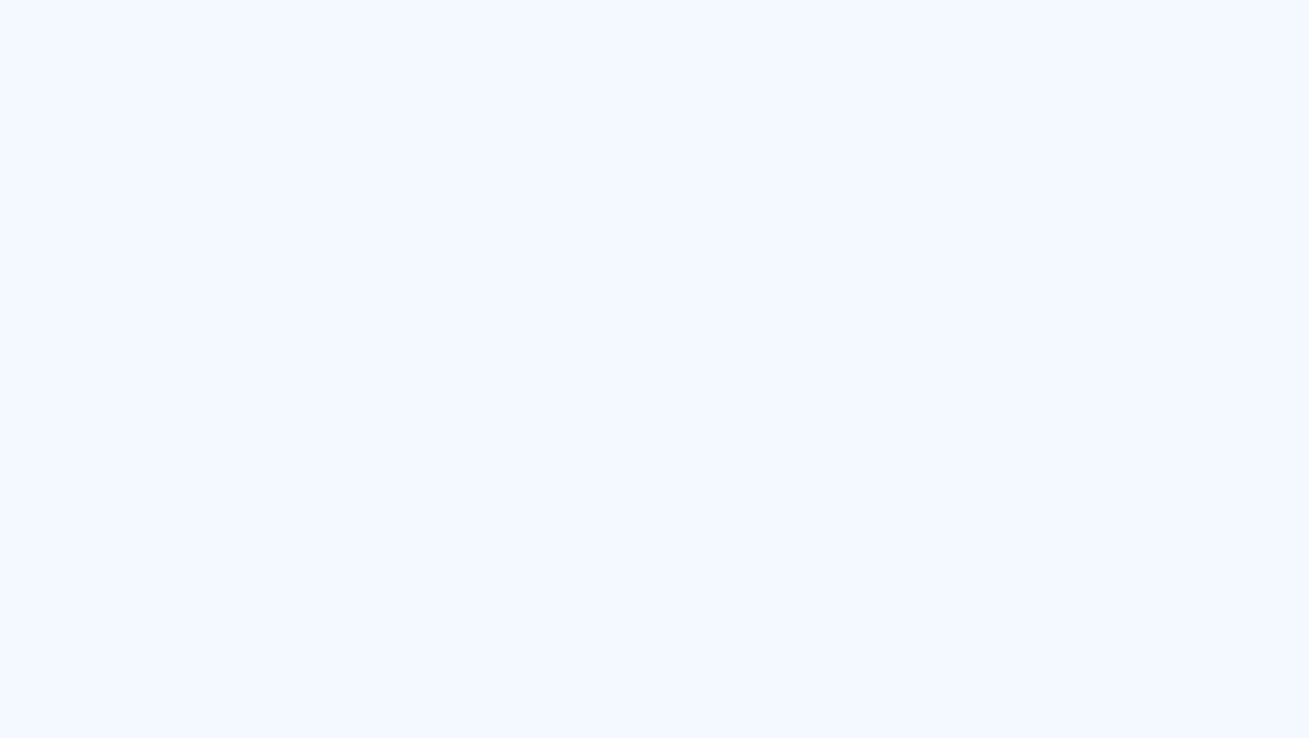 scroll, scrollTop: 0, scrollLeft: 0, axis: both 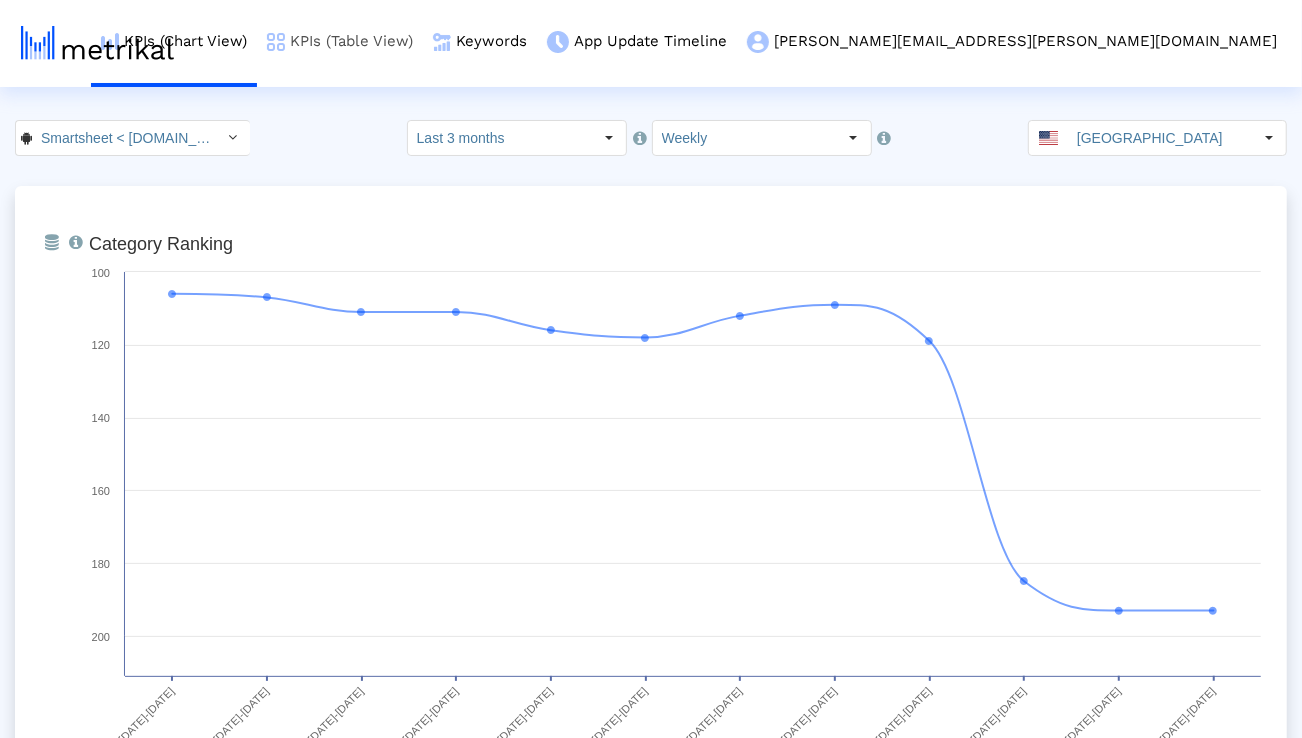 click on "KPIs (Table View)" at bounding box center (340, 41) 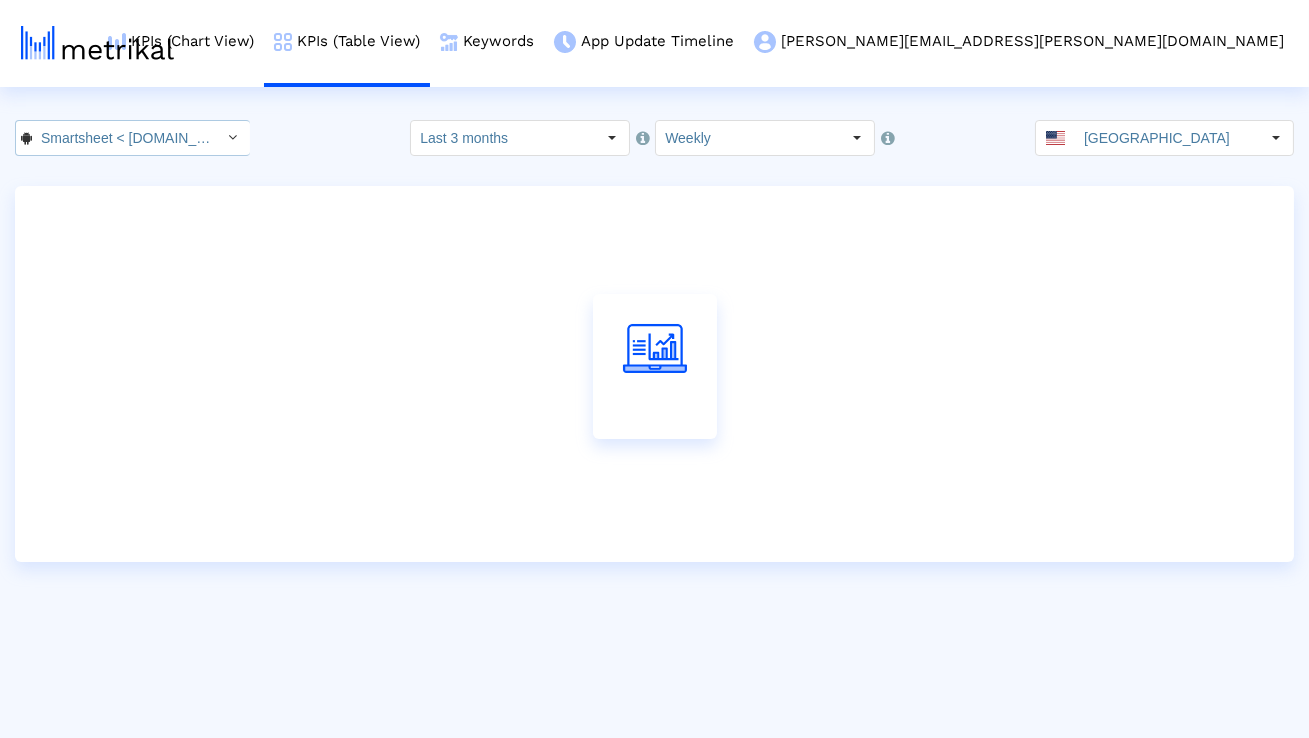 click 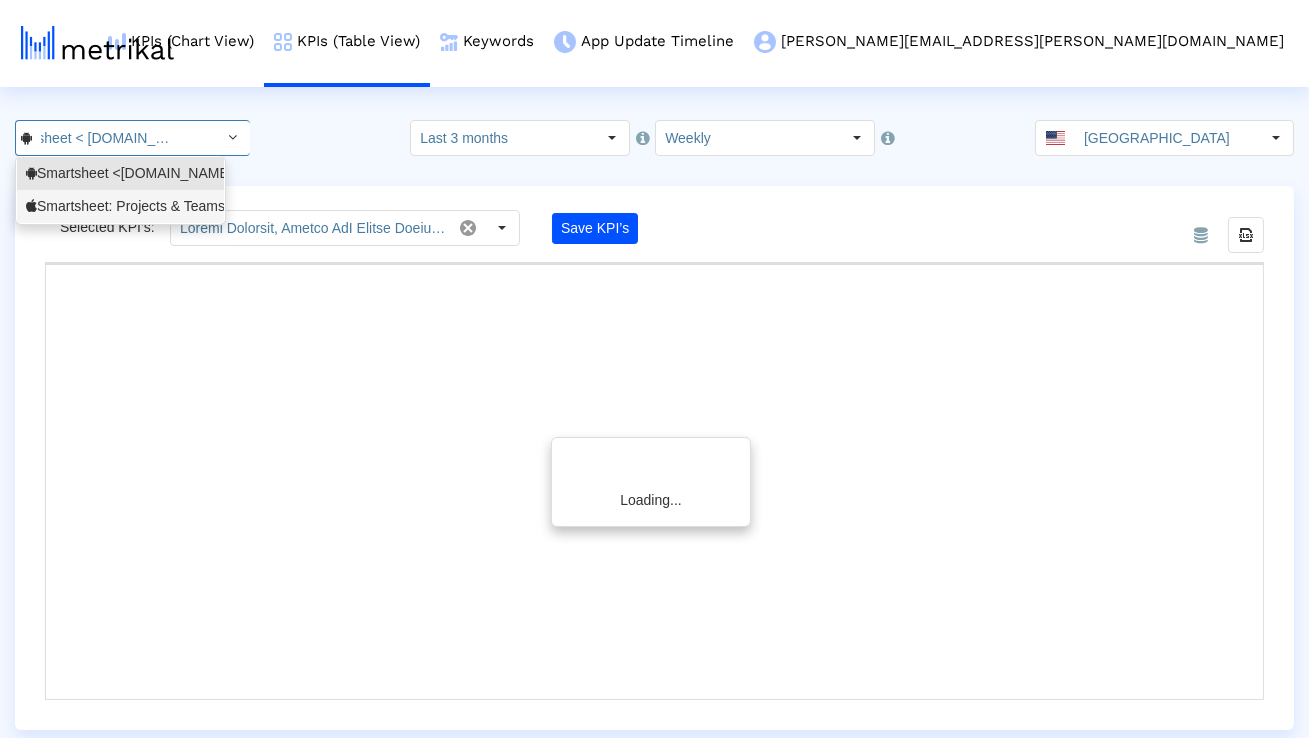 click on "Smartsheet: Projects & Teams <568421135>" at bounding box center [120, 206] 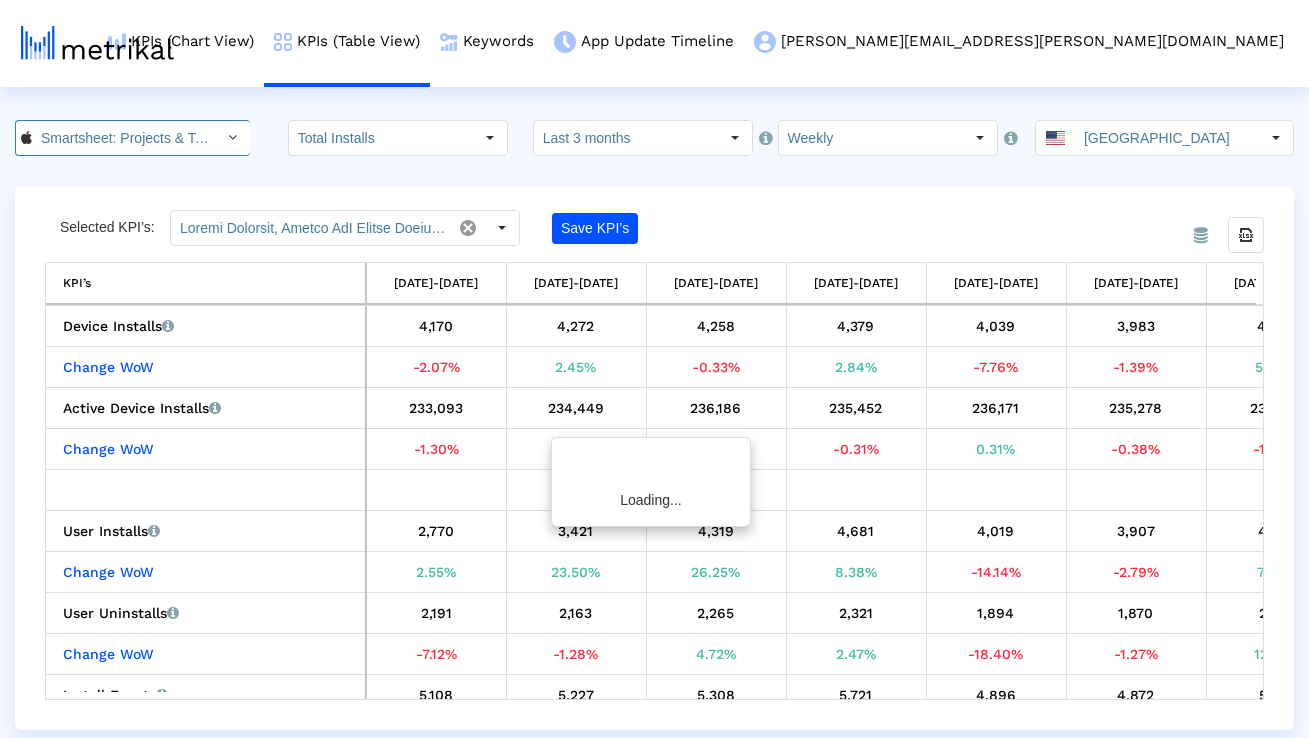 scroll, scrollTop: 0, scrollLeft: 140, axis: horizontal 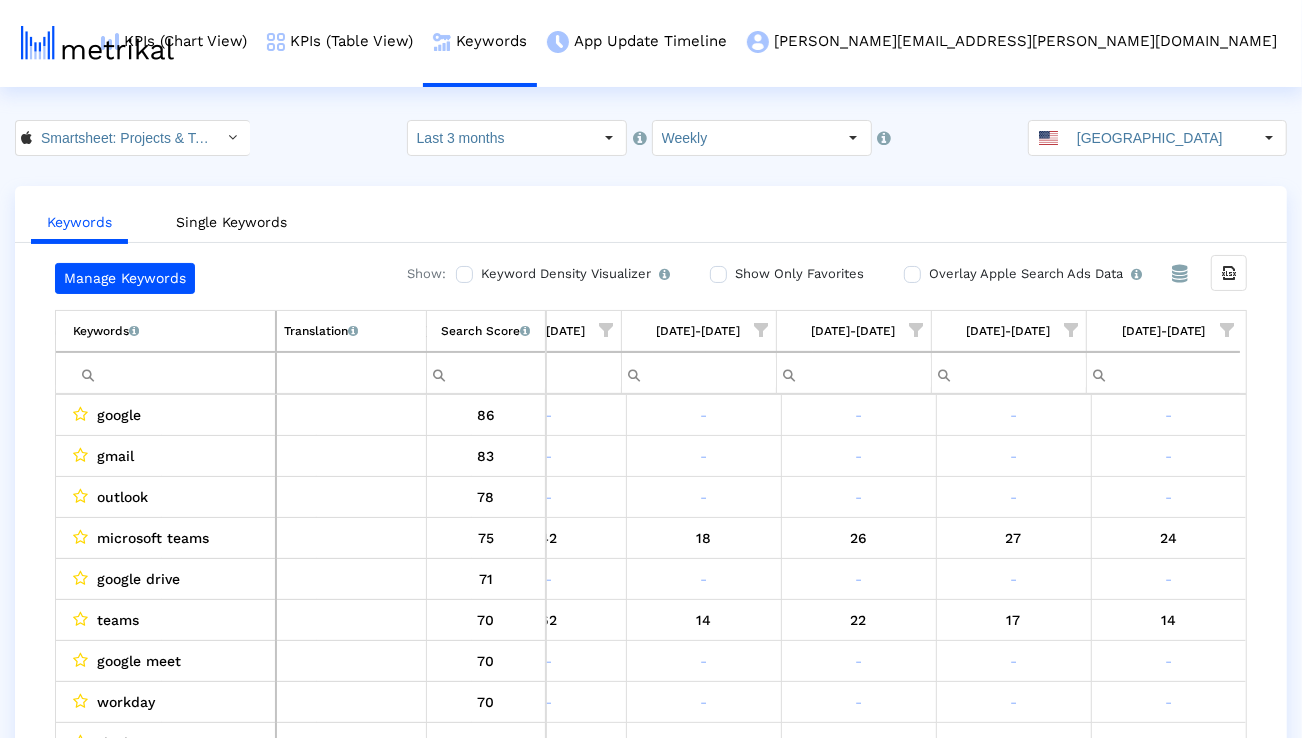 click at bounding box center (174, 373) 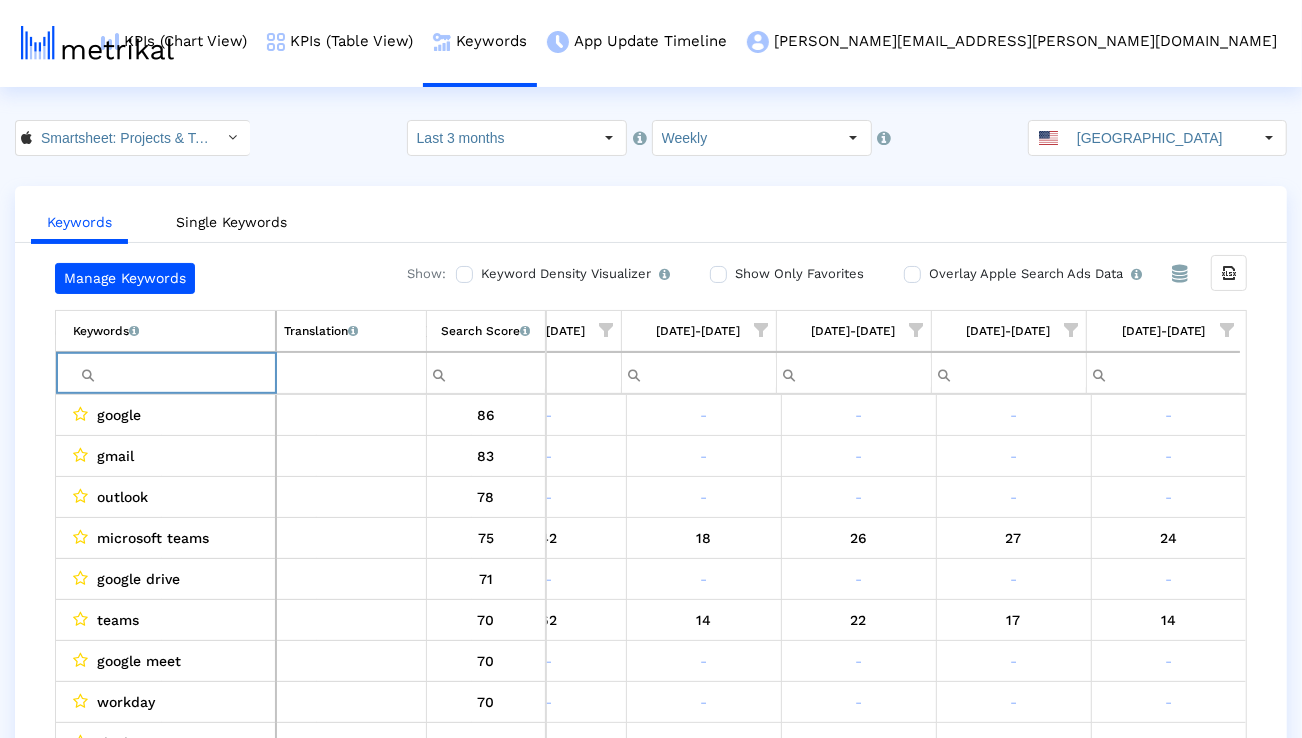 paste on "app project management" 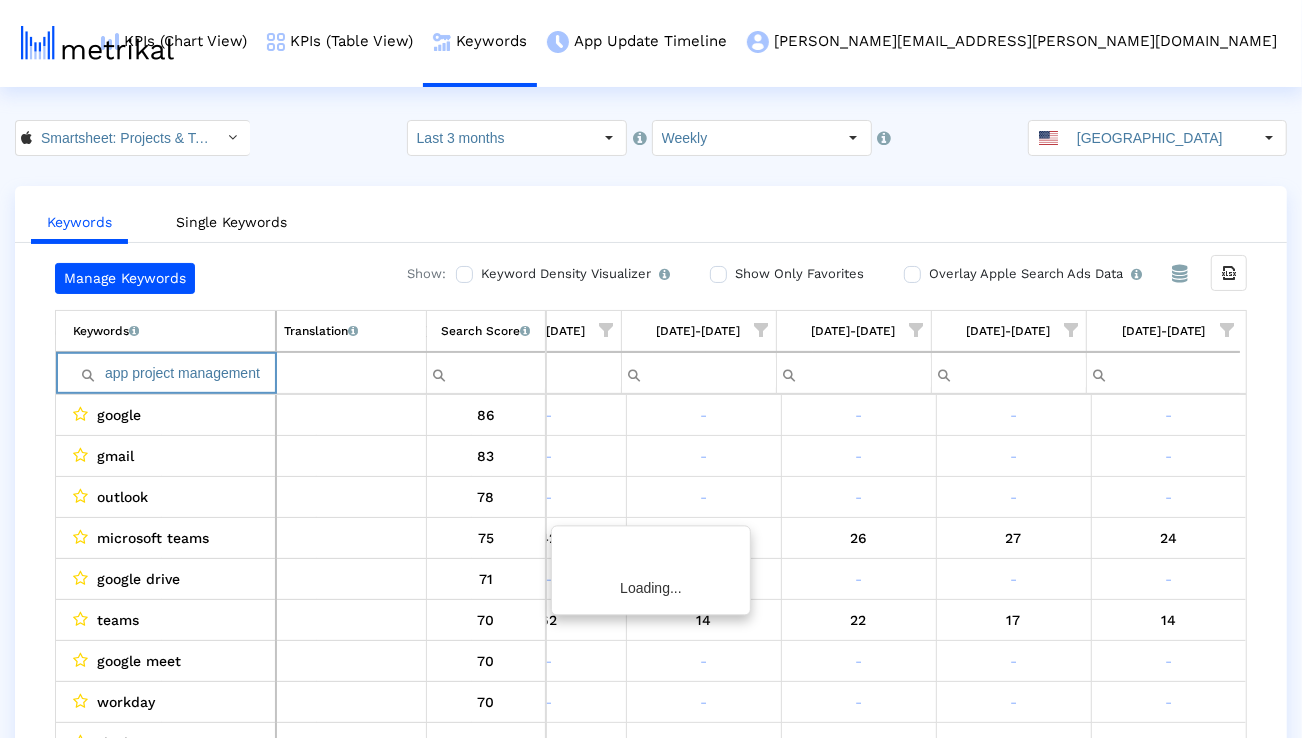 scroll, scrollTop: 0, scrollLeft: 1314, axis: horizontal 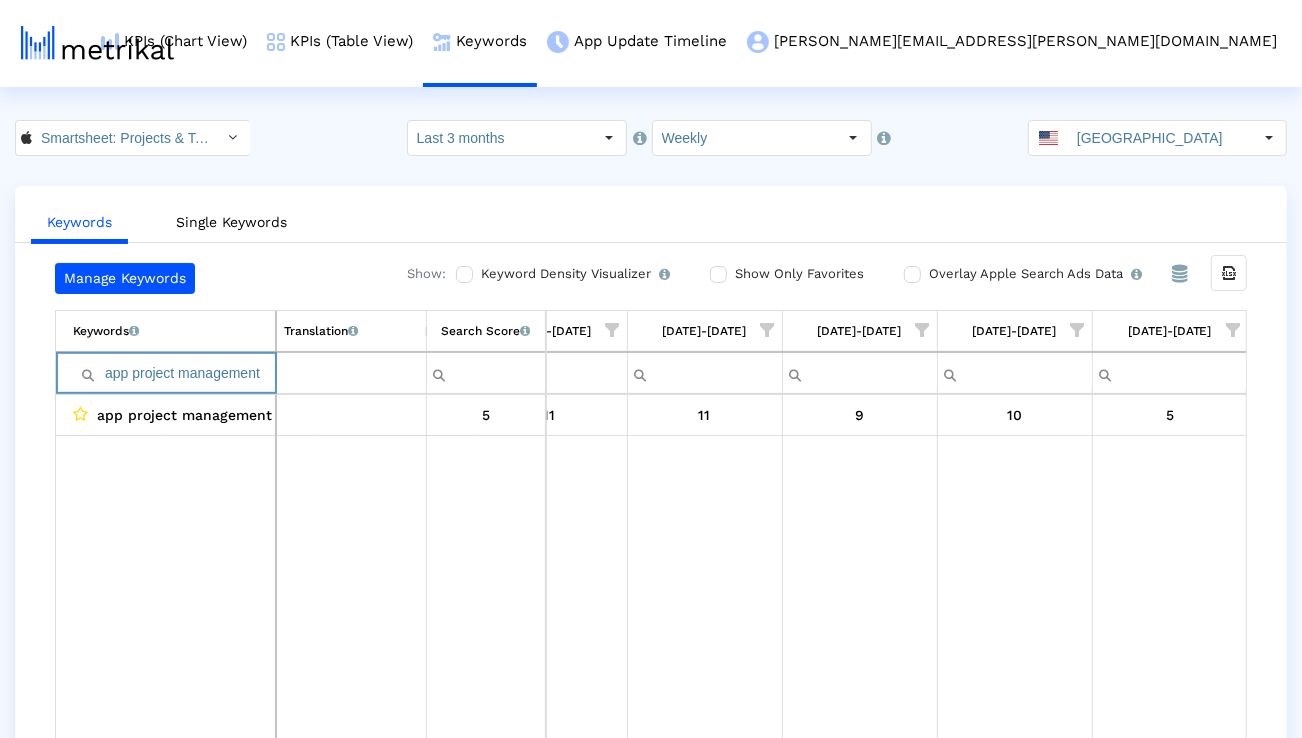 type on "app project management" 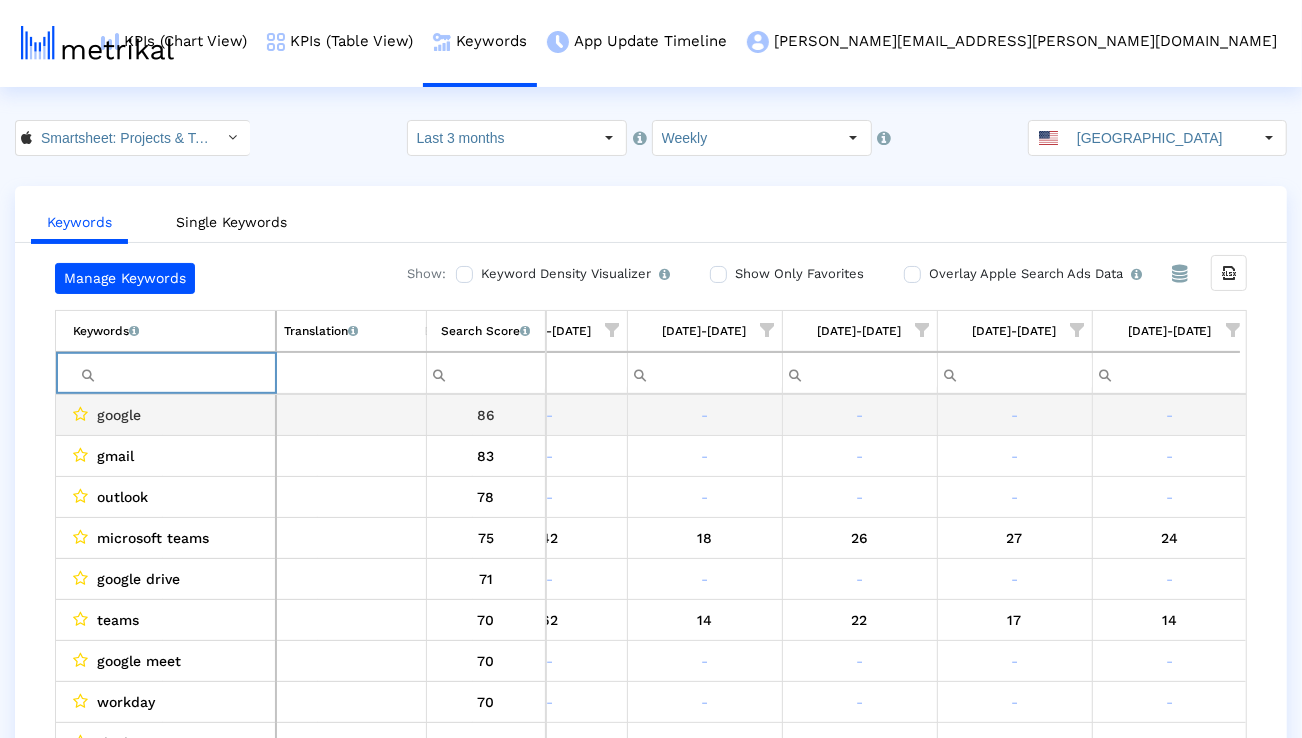 scroll, scrollTop: 0, scrollLeft: 1321, axis: horizontal 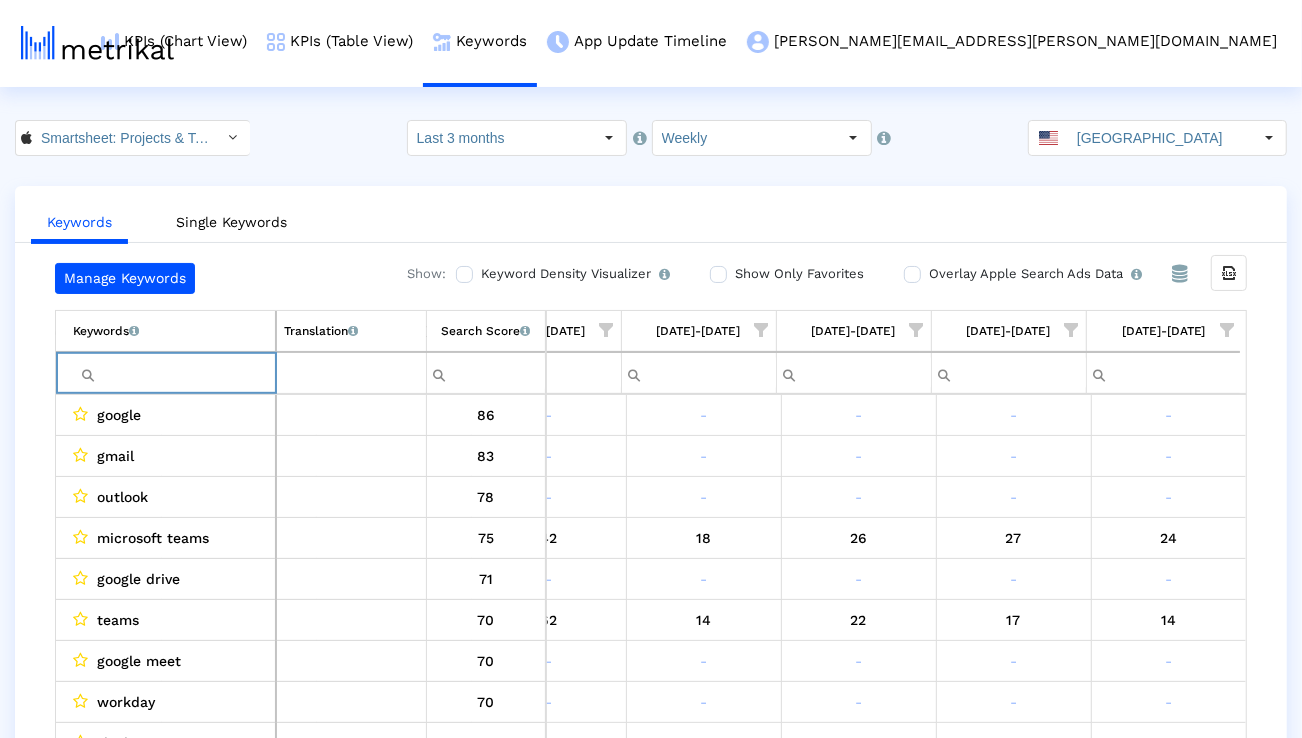 type 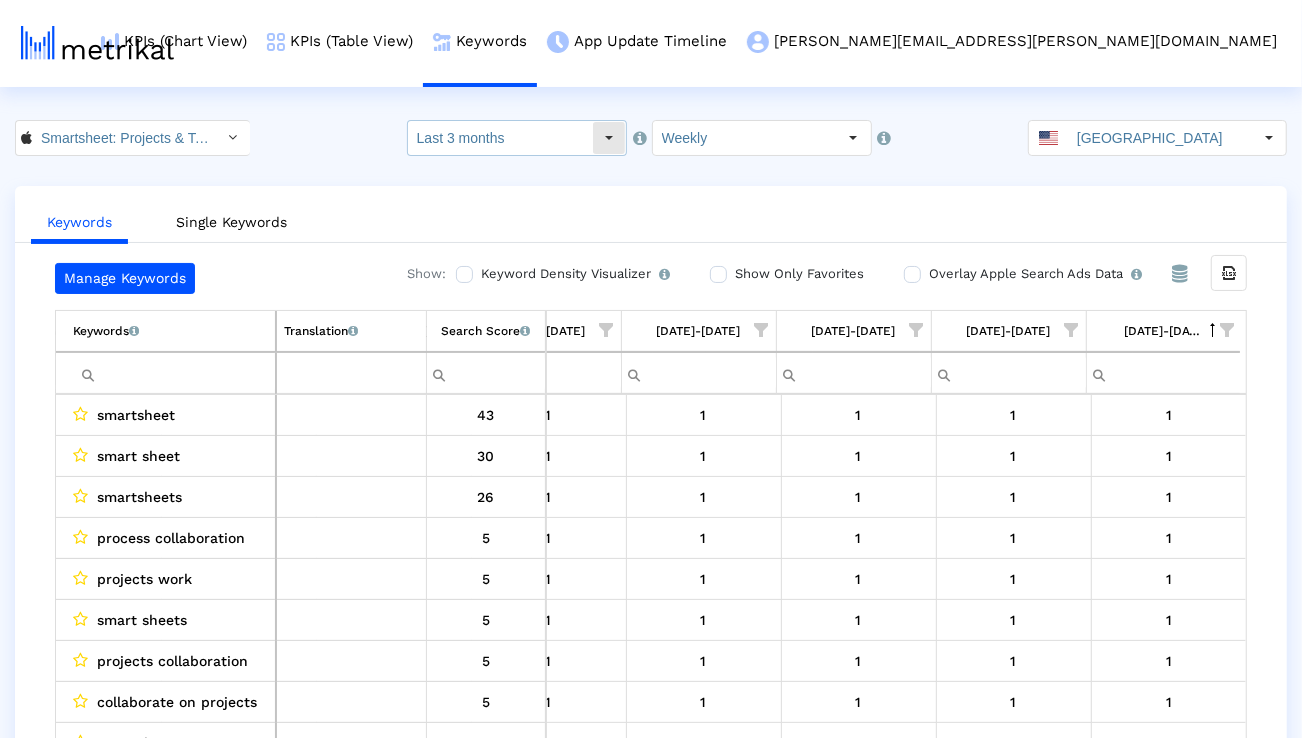 click 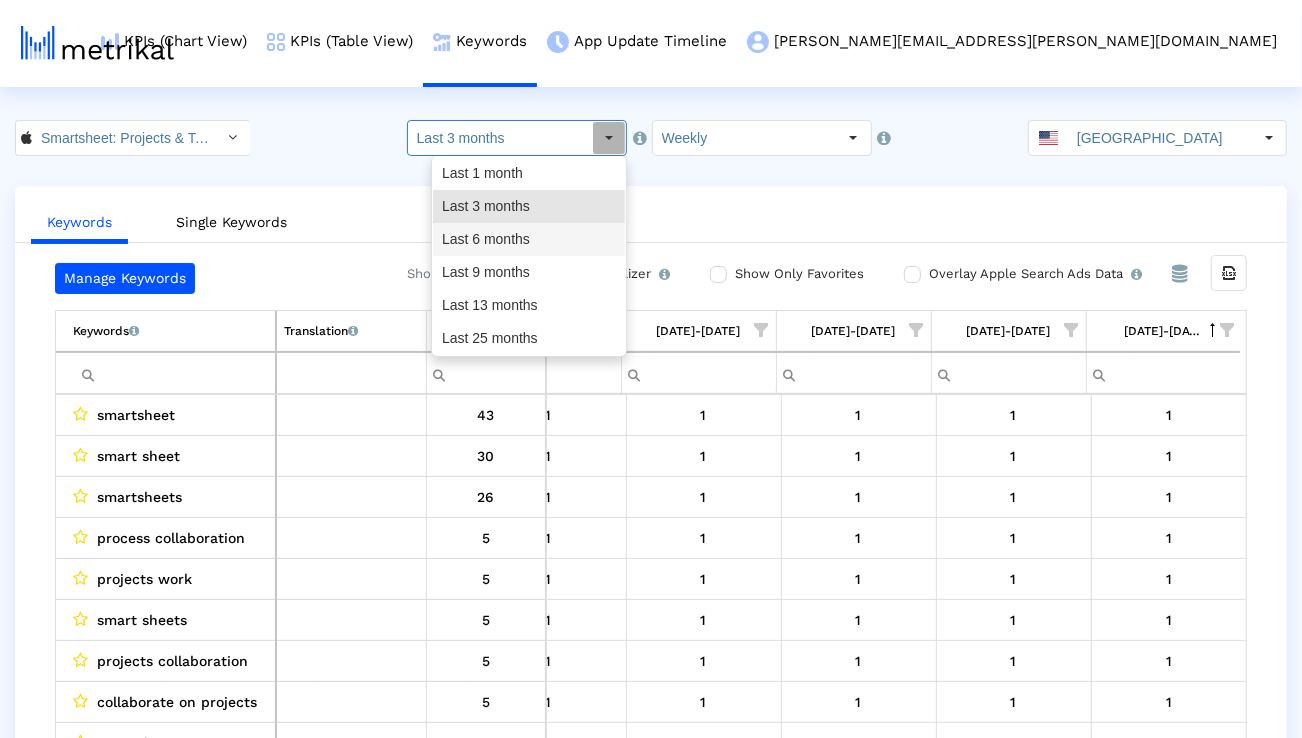 click on "Last 6 months" at bounding box center [529, 239] 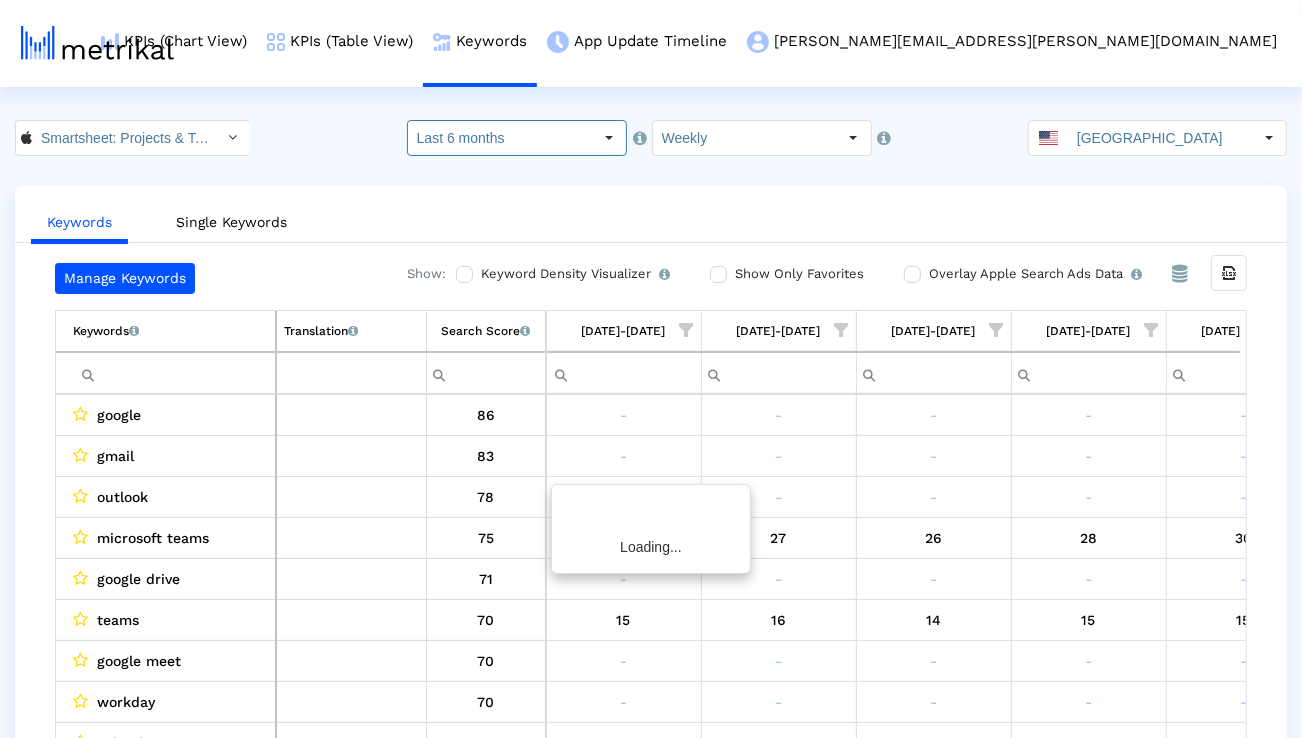 scroll, scrollTop: 0, scrollLeft: 3180, axis: horizontal 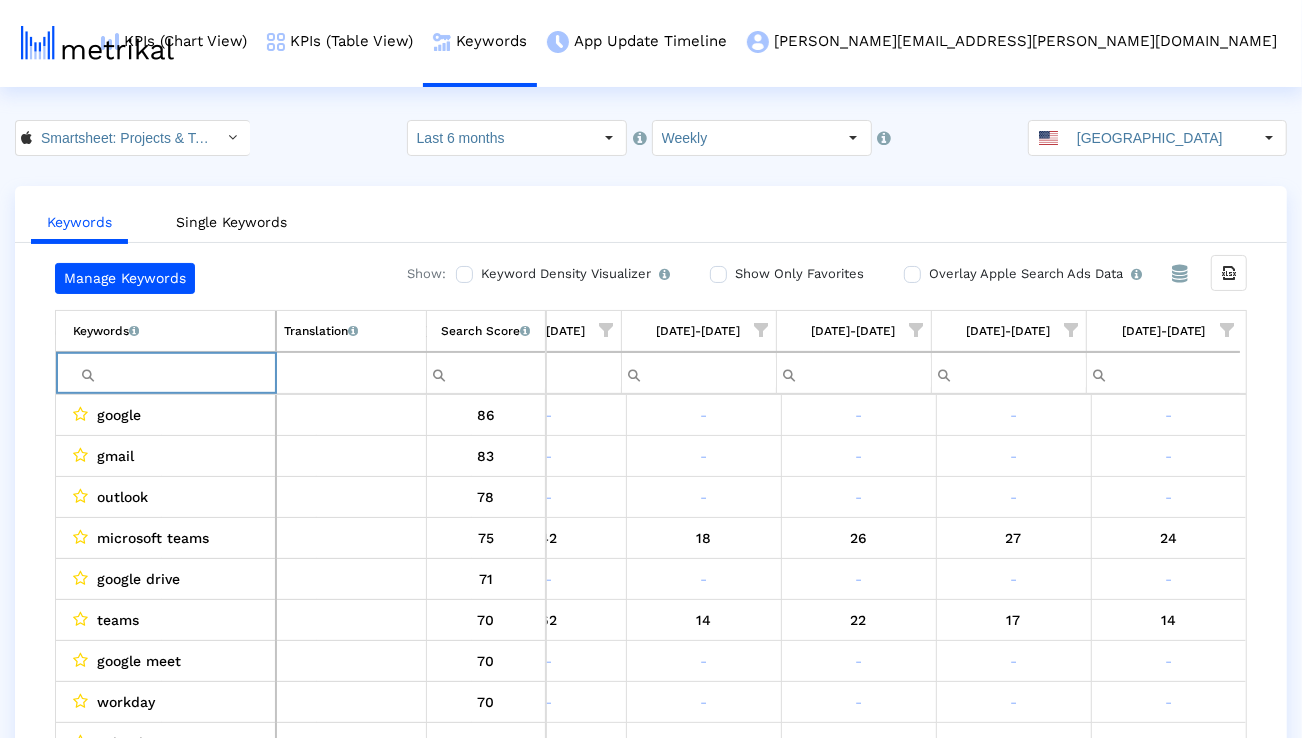 click at bounding box center (174, 373) 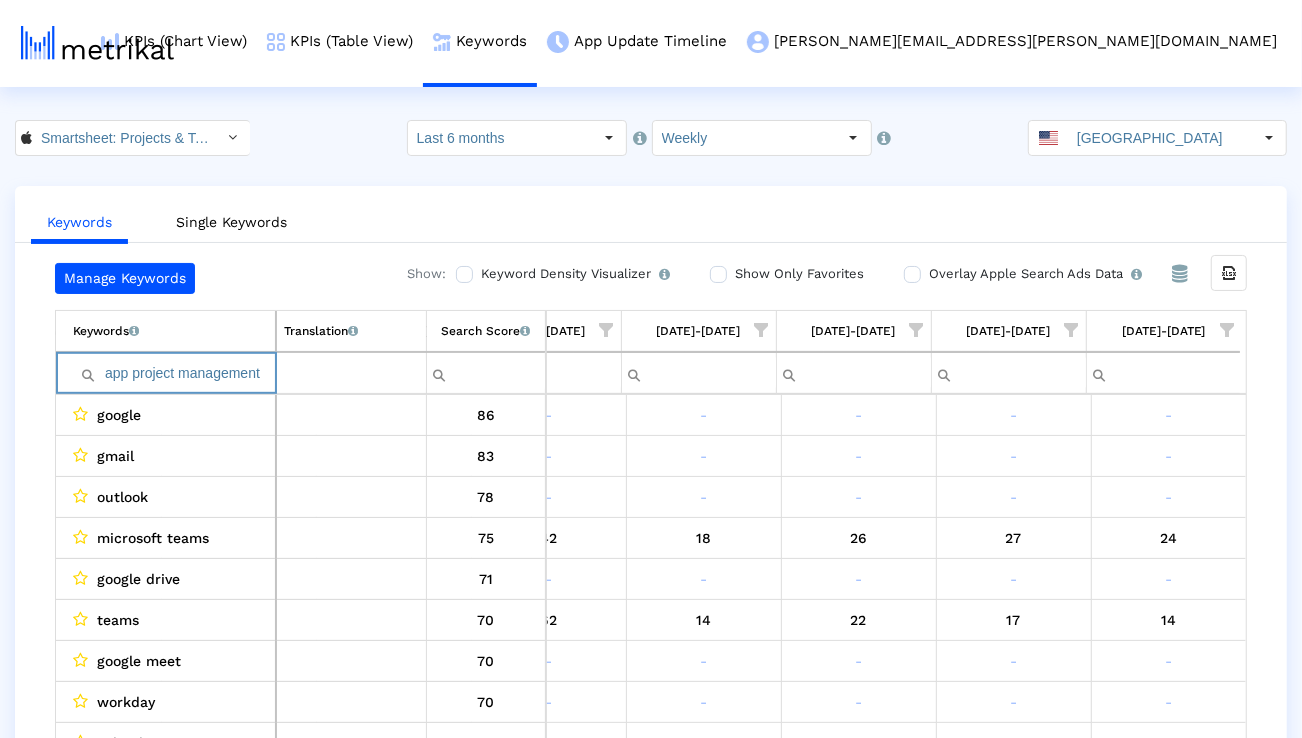 scroll, scrollTop: 0, scrollLeft: 3174, axis: horizontal 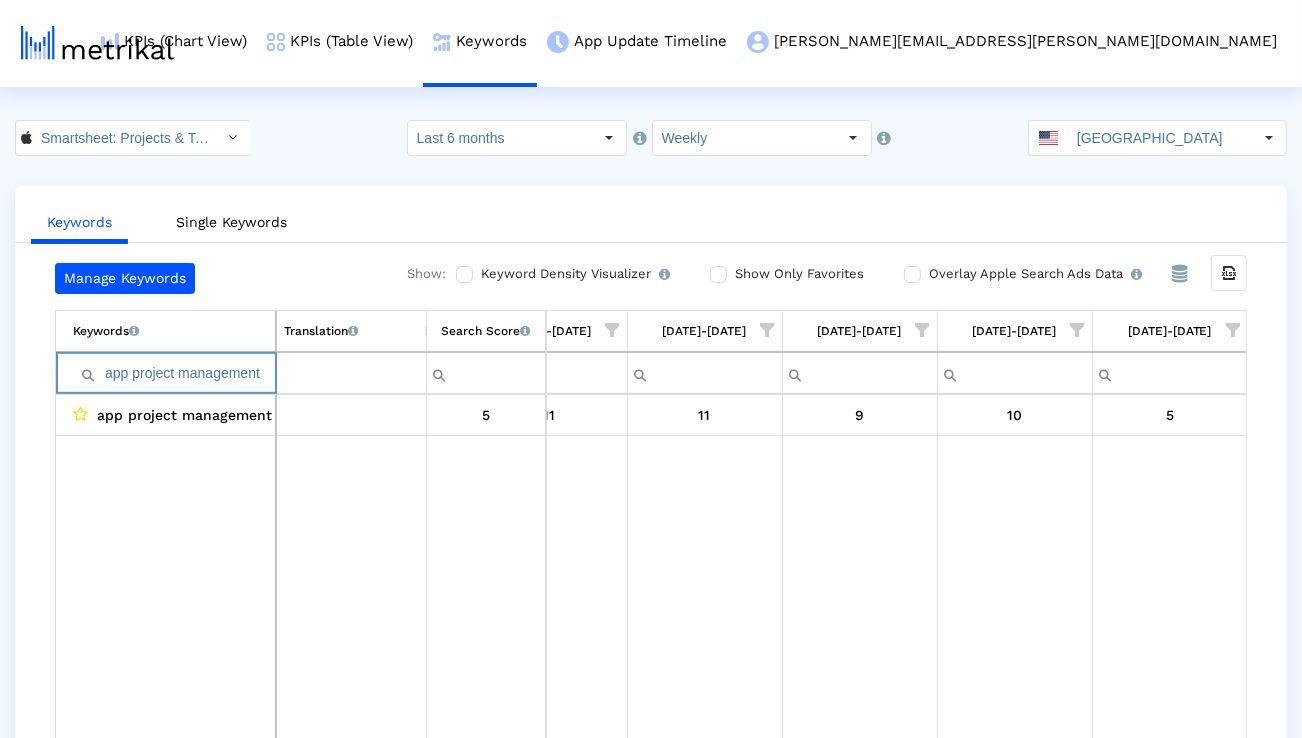 type on "app project management" 